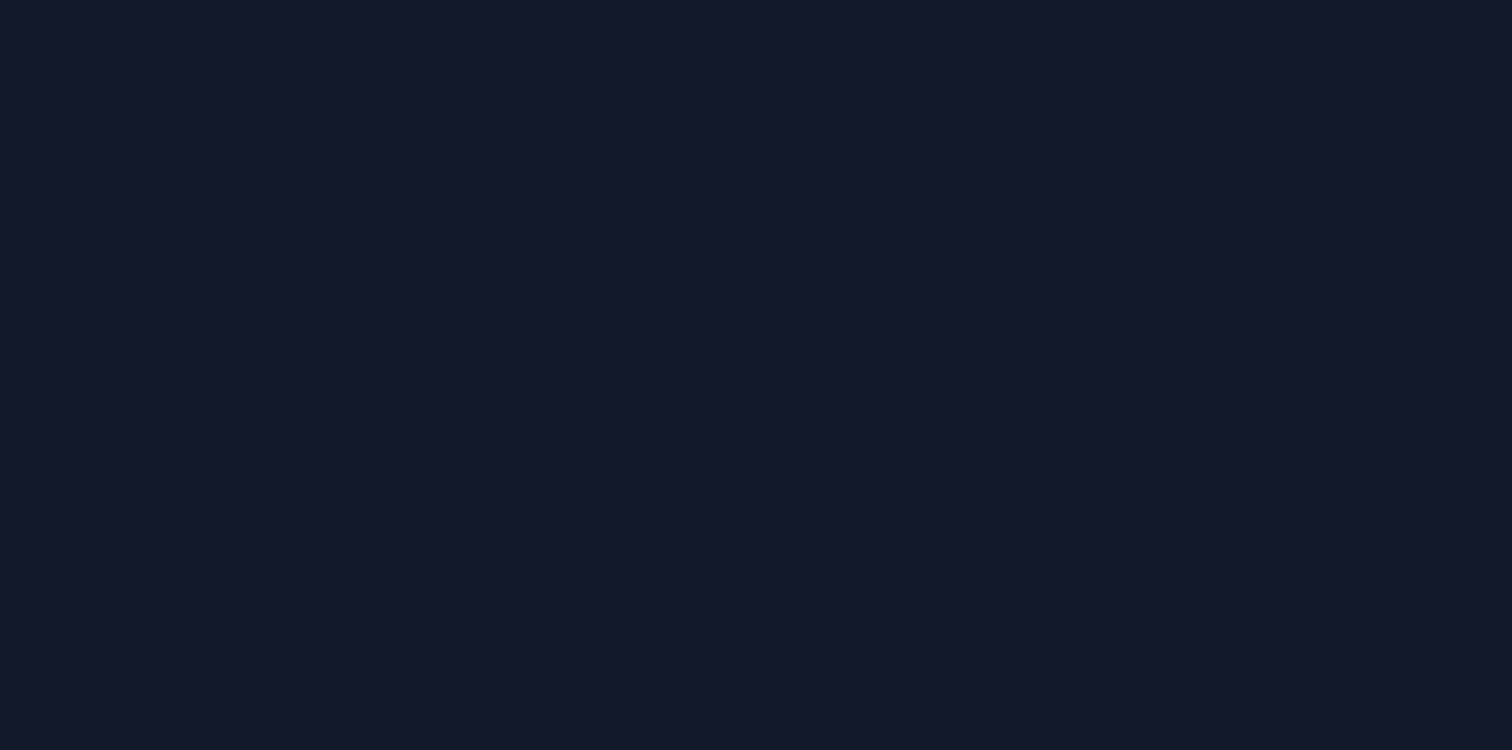 scroll, scrollTop: 0, scrollLeft: 0, axis: both 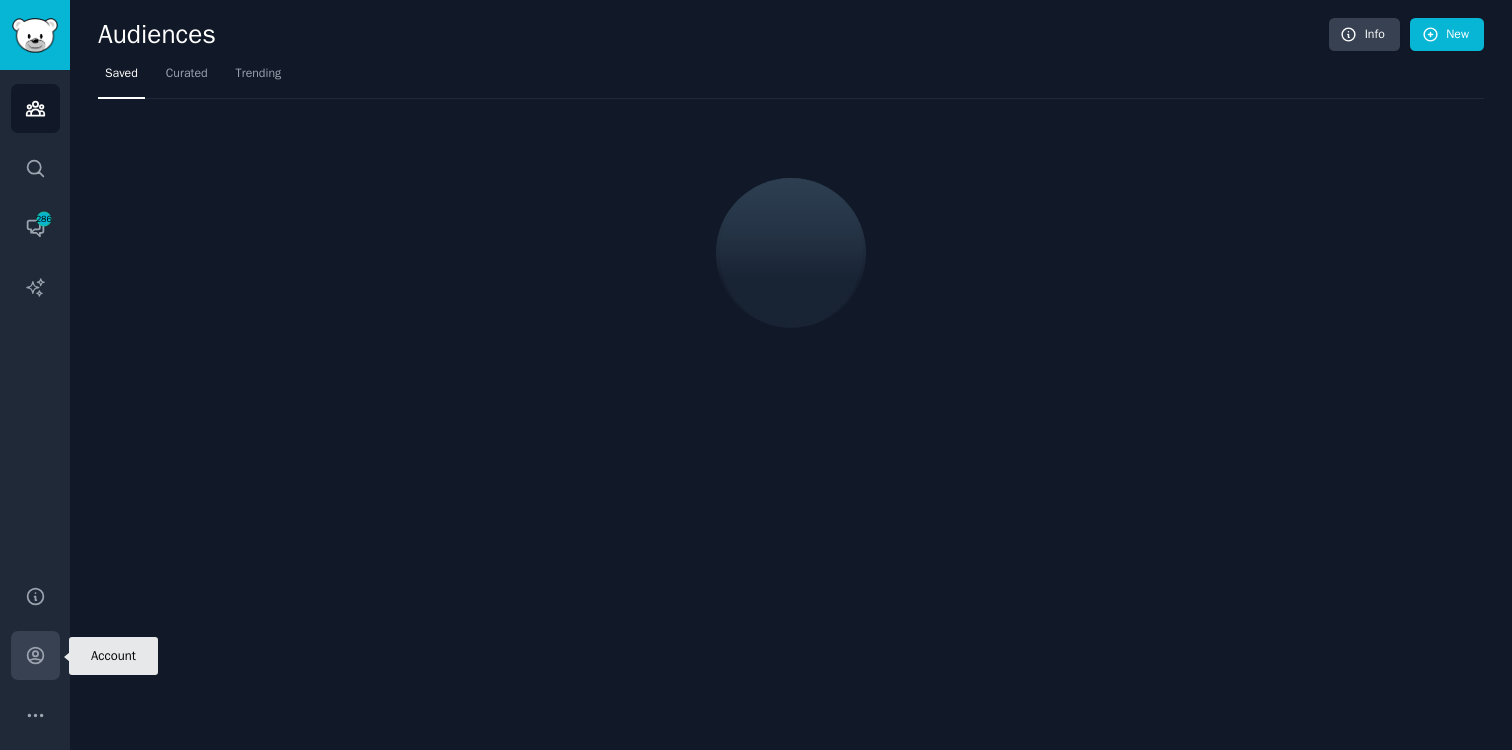 click on "Account" at bounding box center [35, 655] 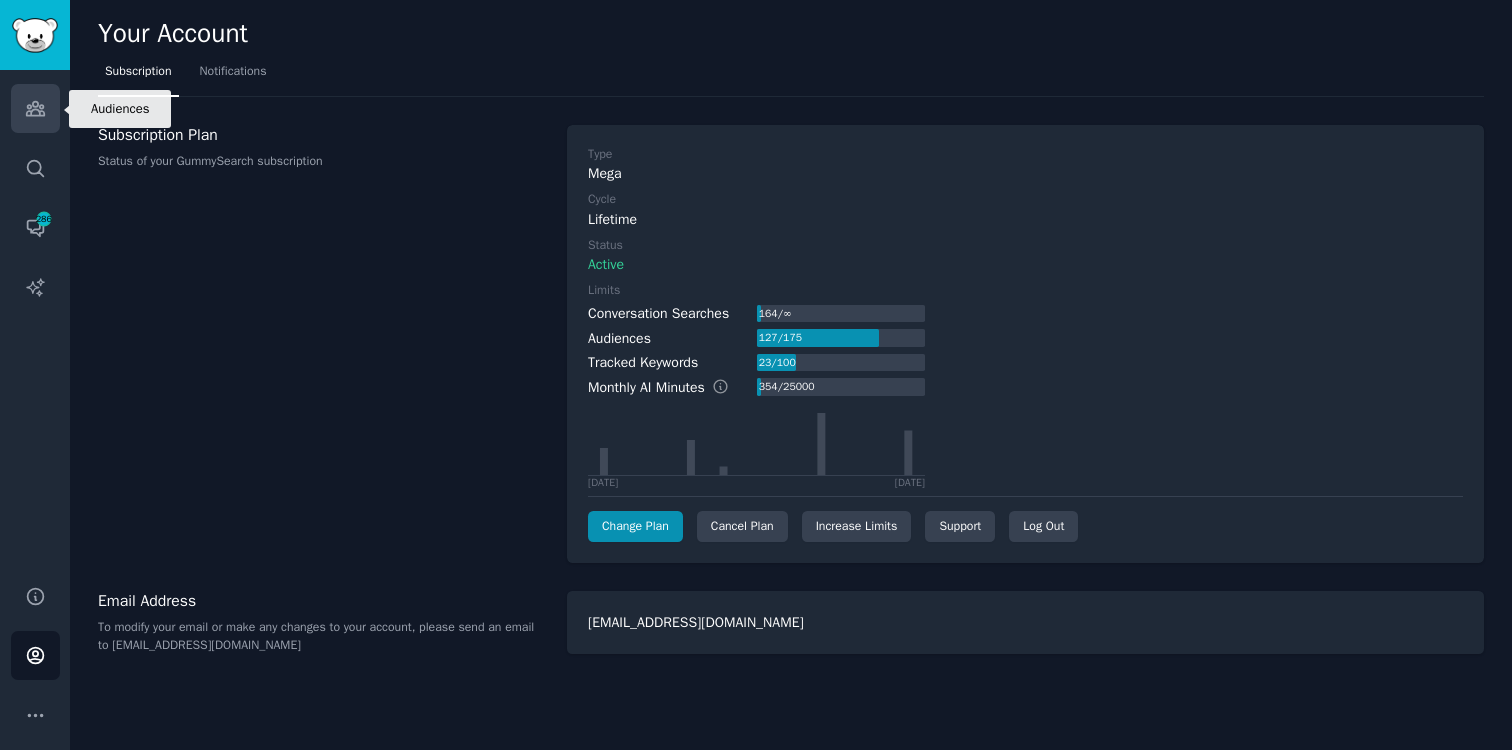 click on "Audiences" at bounding box center [35, 108] 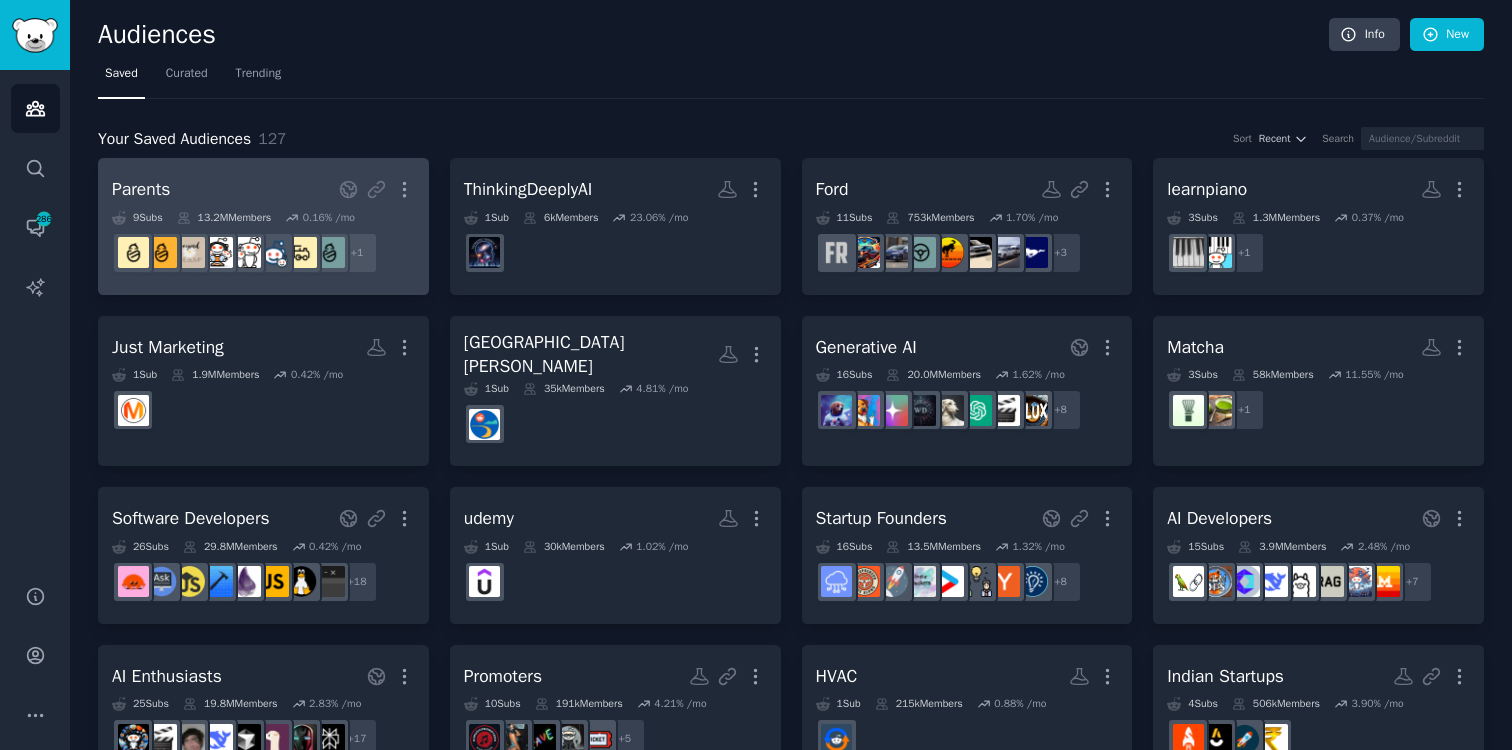 click on "Parents More 9  Sub s 13.2M  Members 0.16 % /mo + 1" at bounding box center [263, 226] 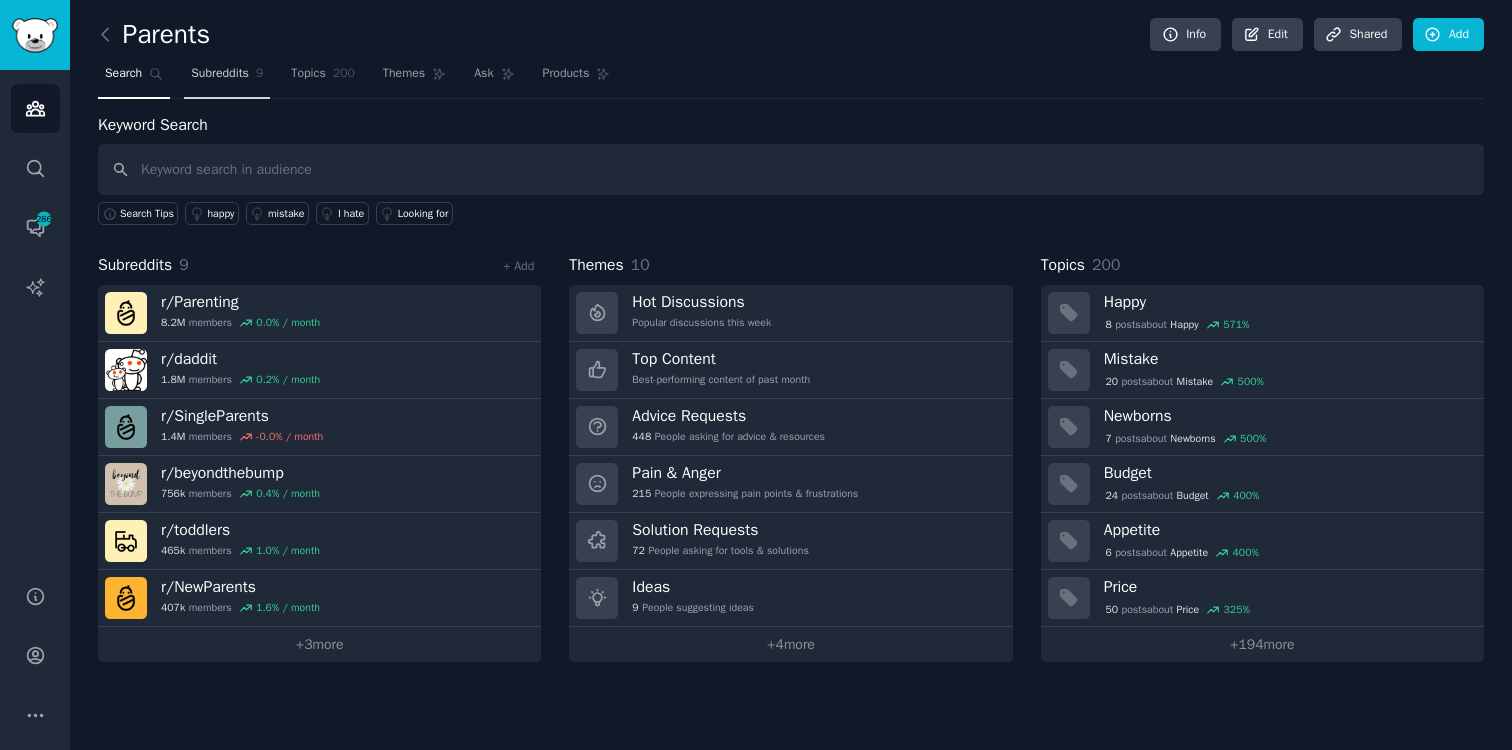 click on "Subreddits" at bounding box center [220, 74] 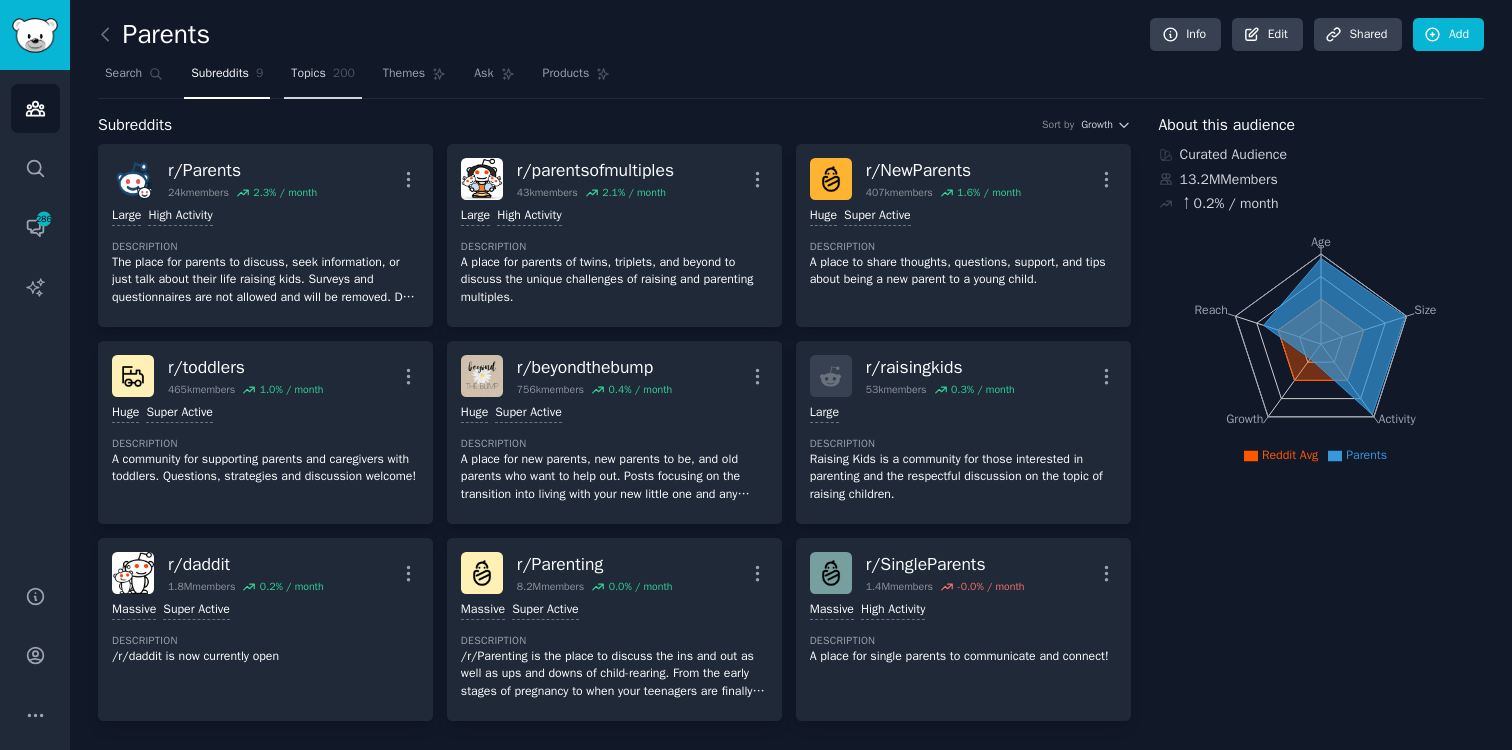 click on "Topics 200" at bounding box center (323, 78) 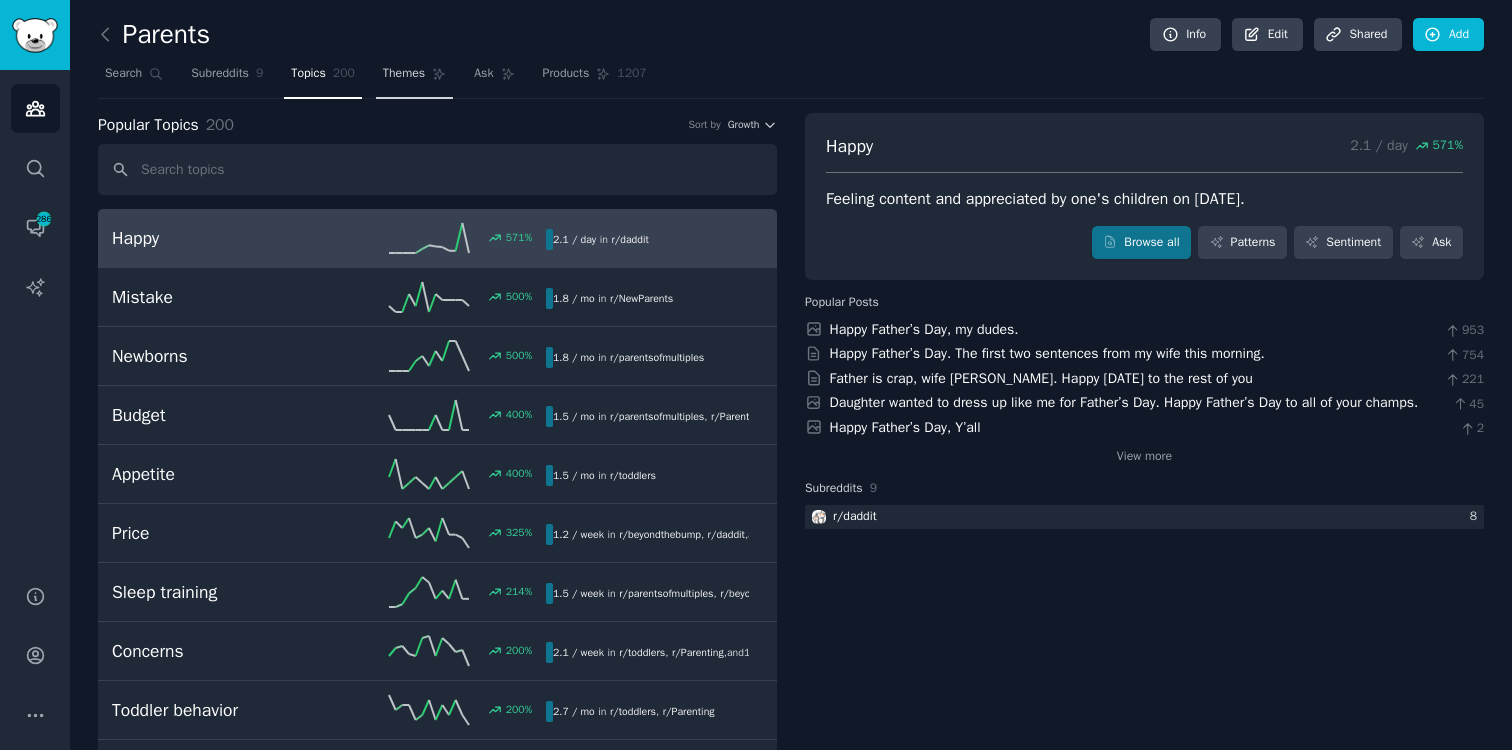 click on "Themes" at bounding box center (404, 74) 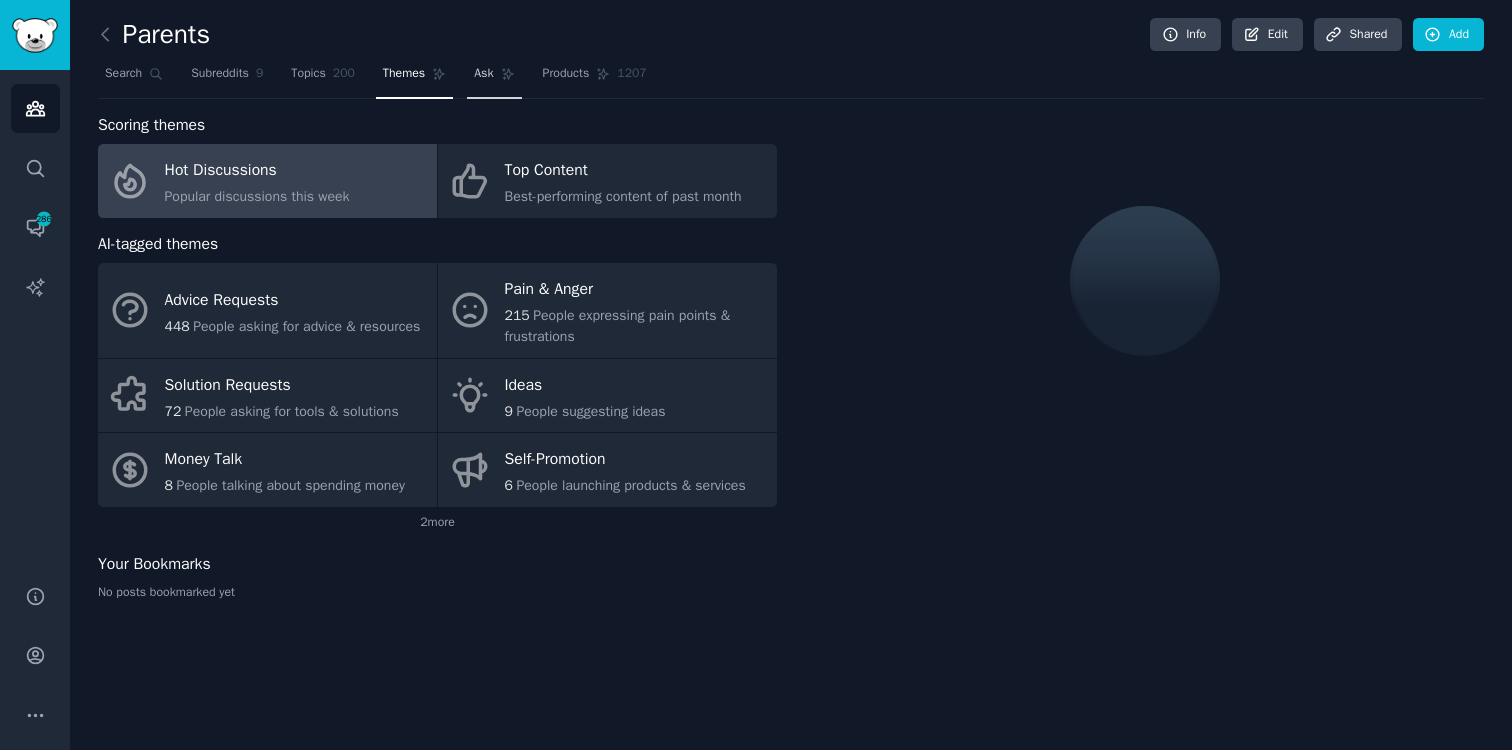 click 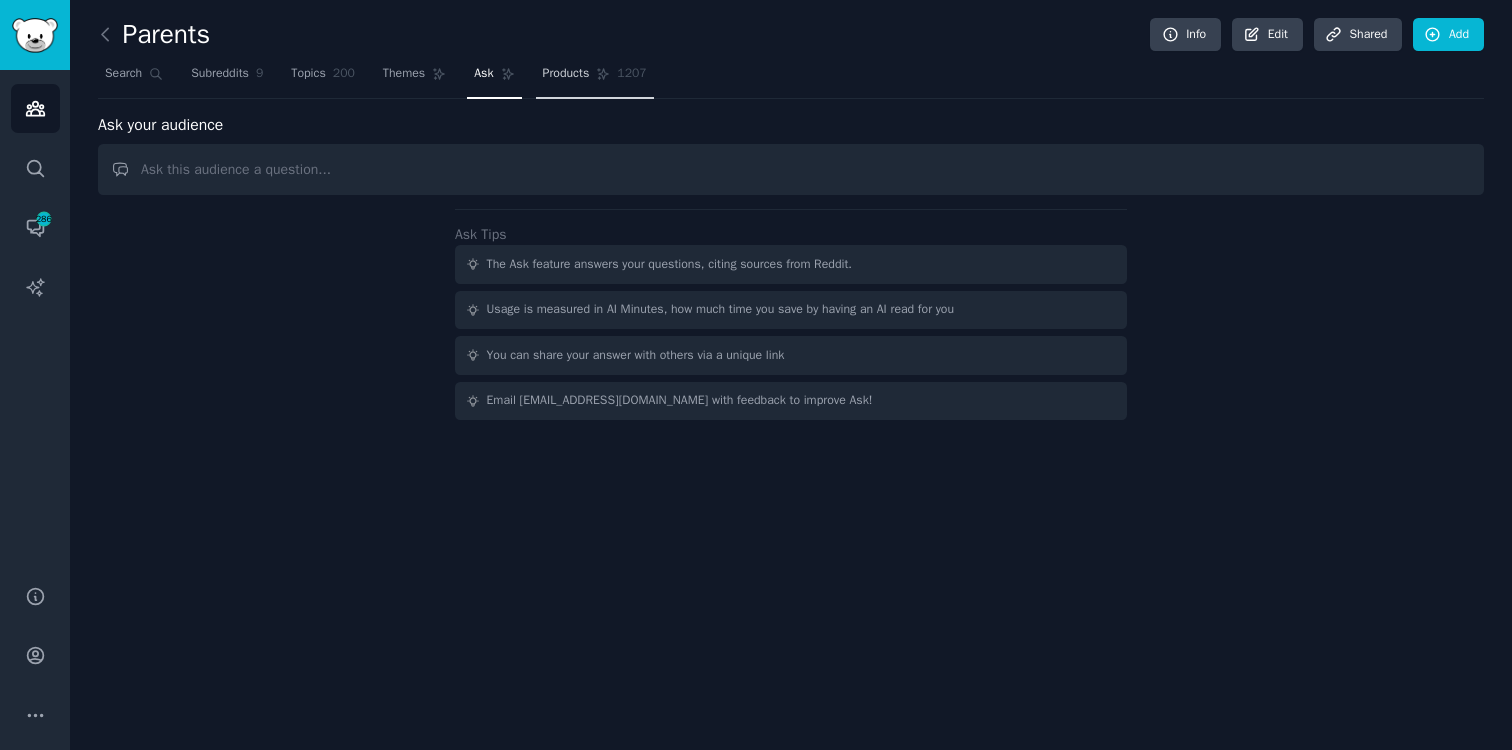 click on "Products 1207" at bounding box center (595, 78) 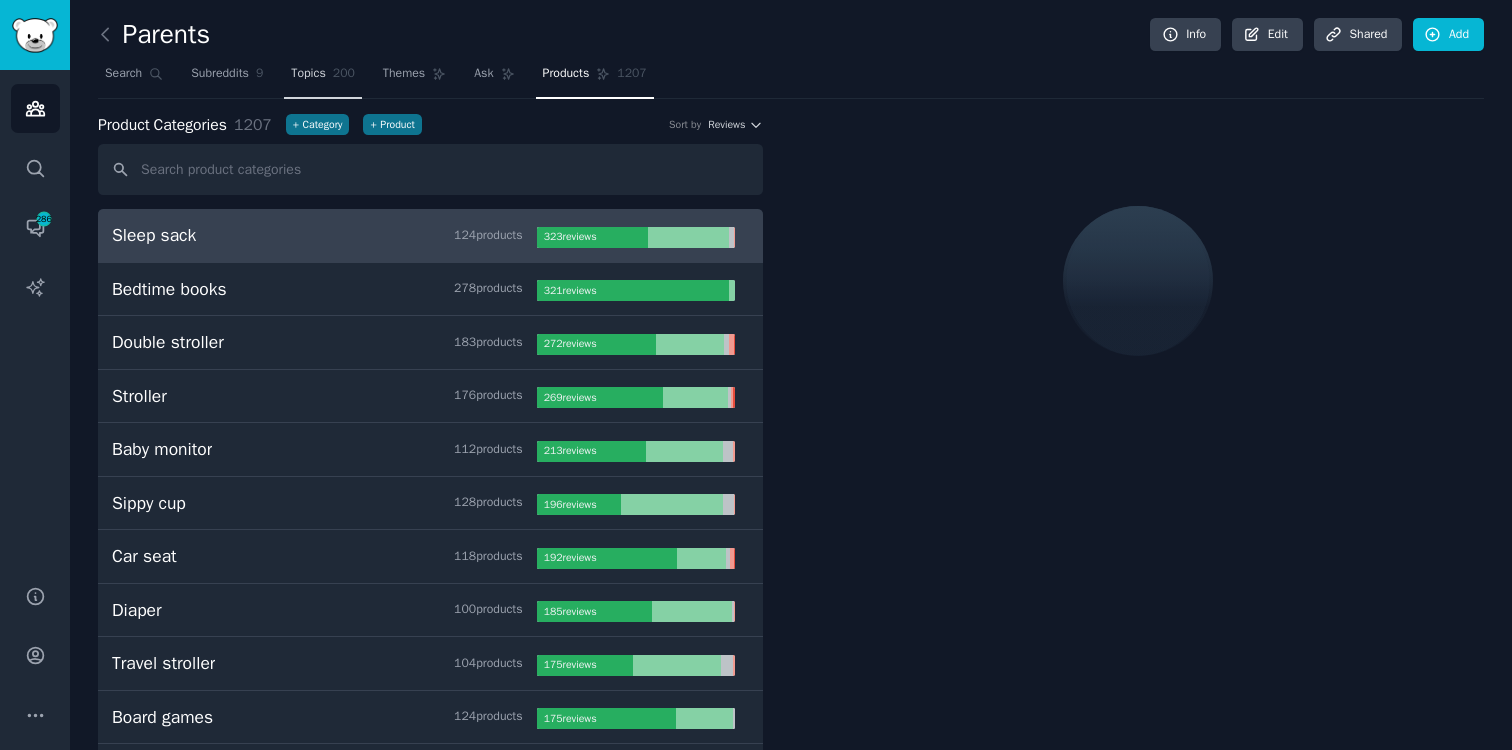 click on "200" 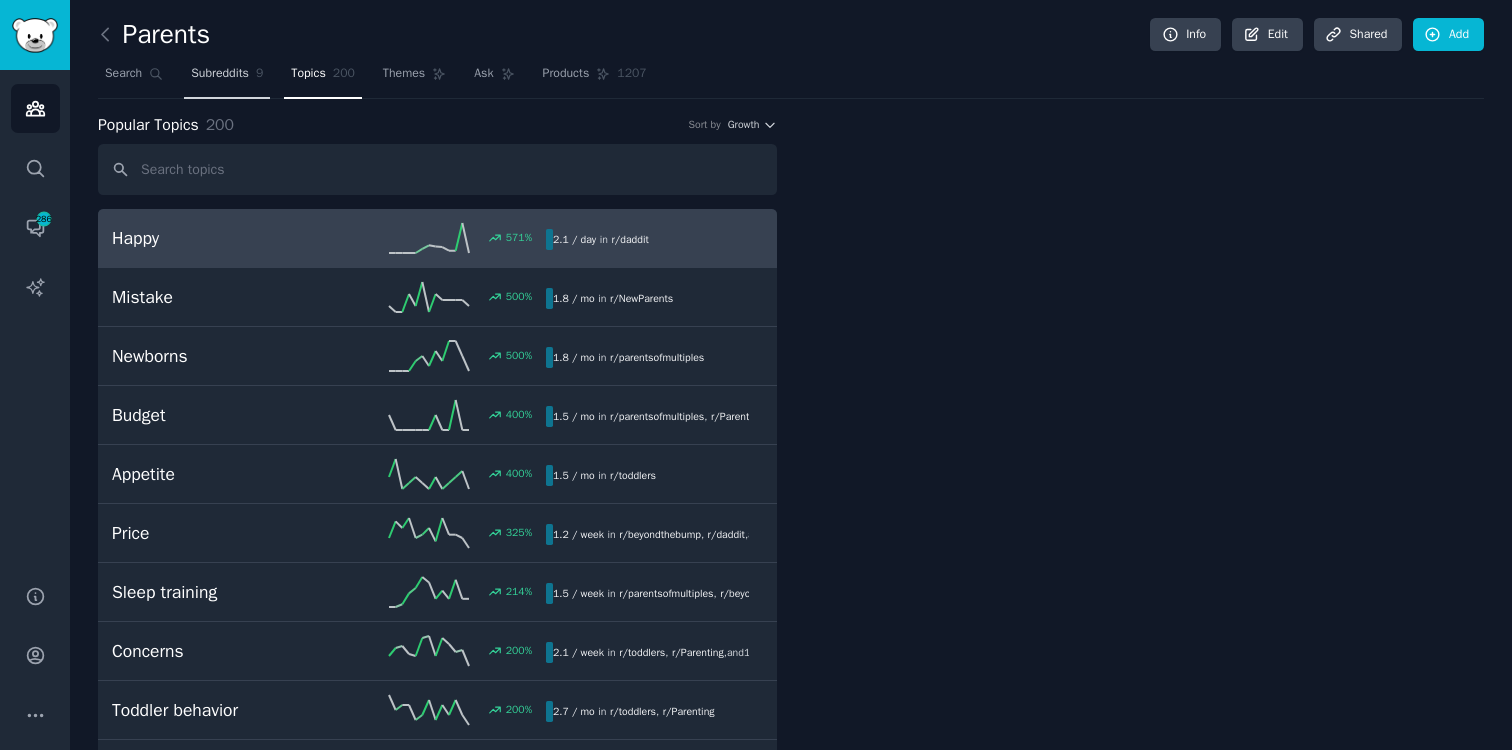 click on "Subreddits" at bounding box center [220, 74] 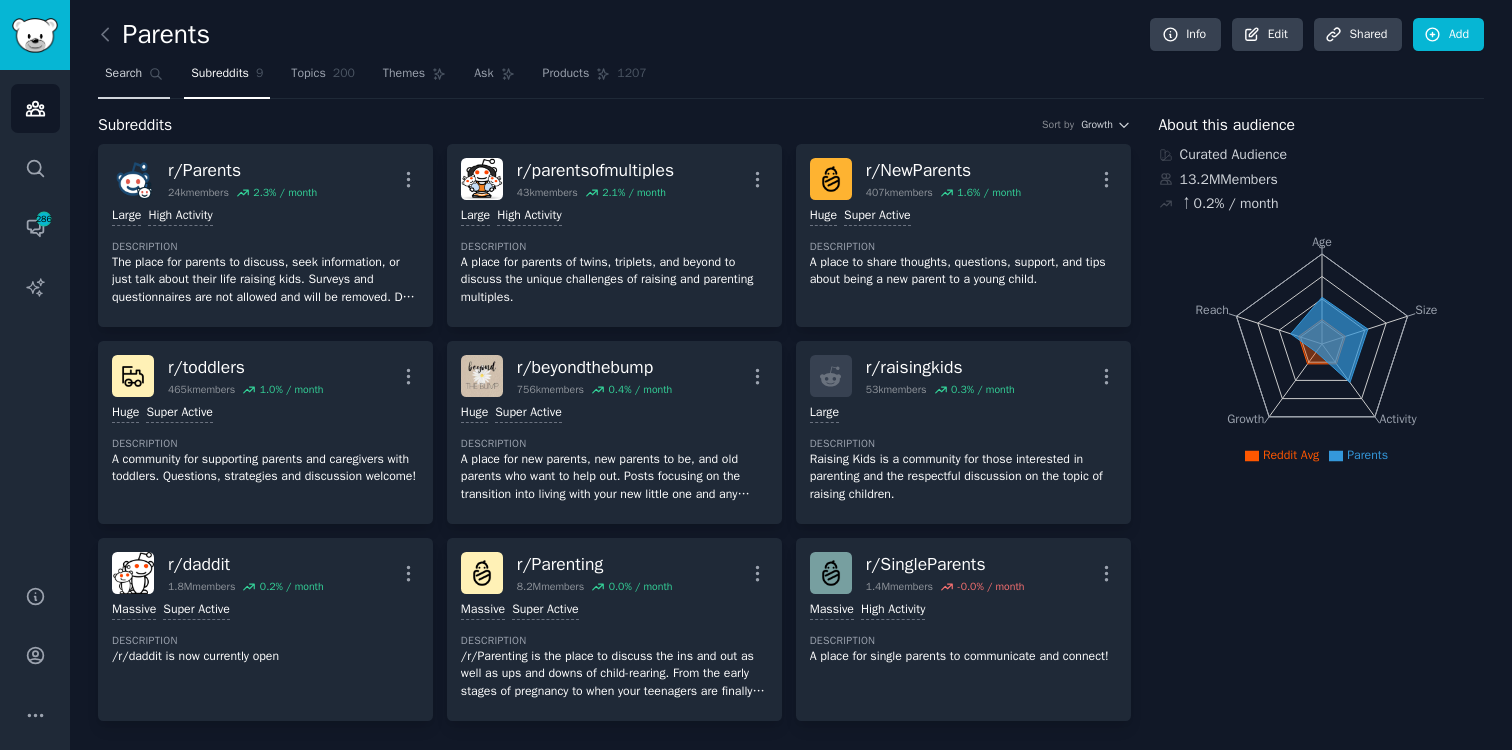 click 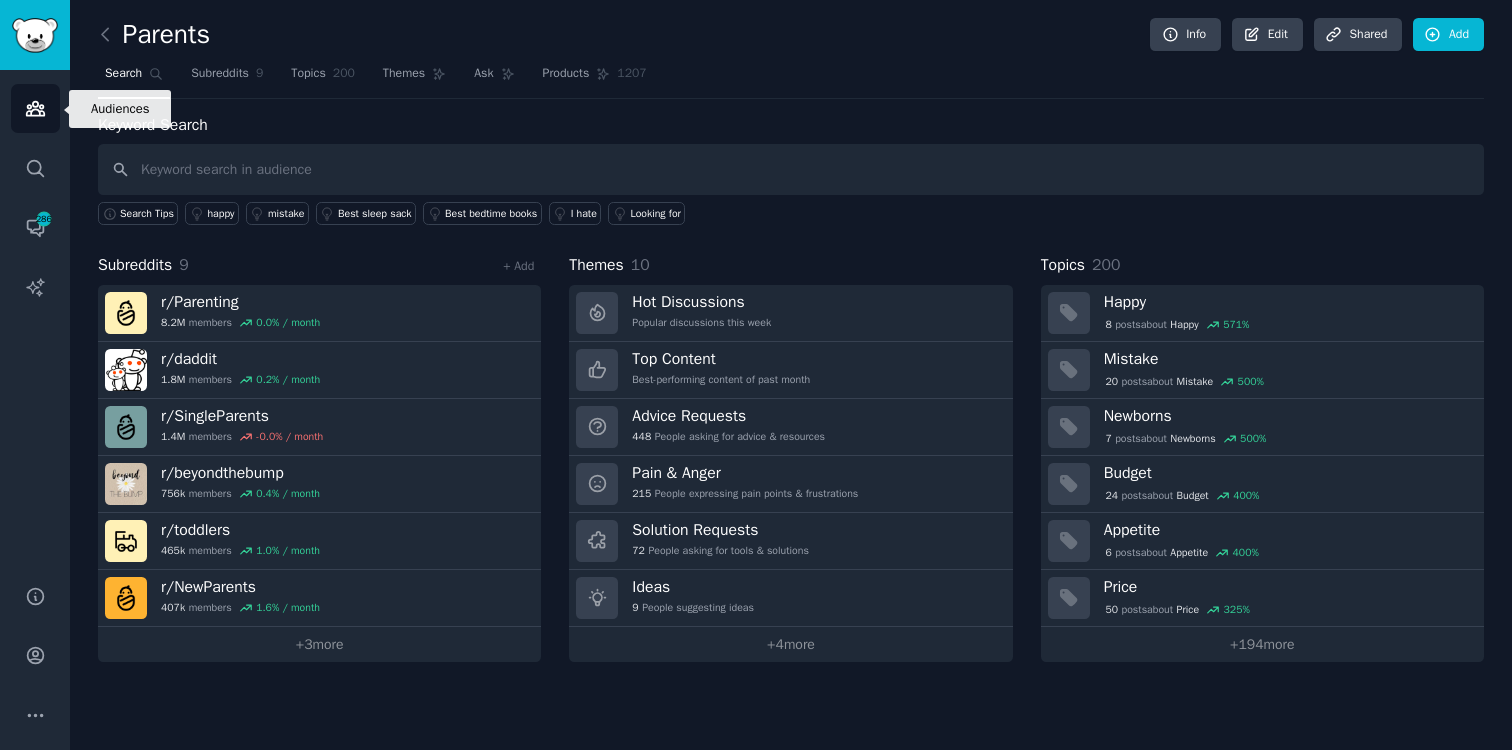 click on "Audiences" at bounding box center (35, 108) 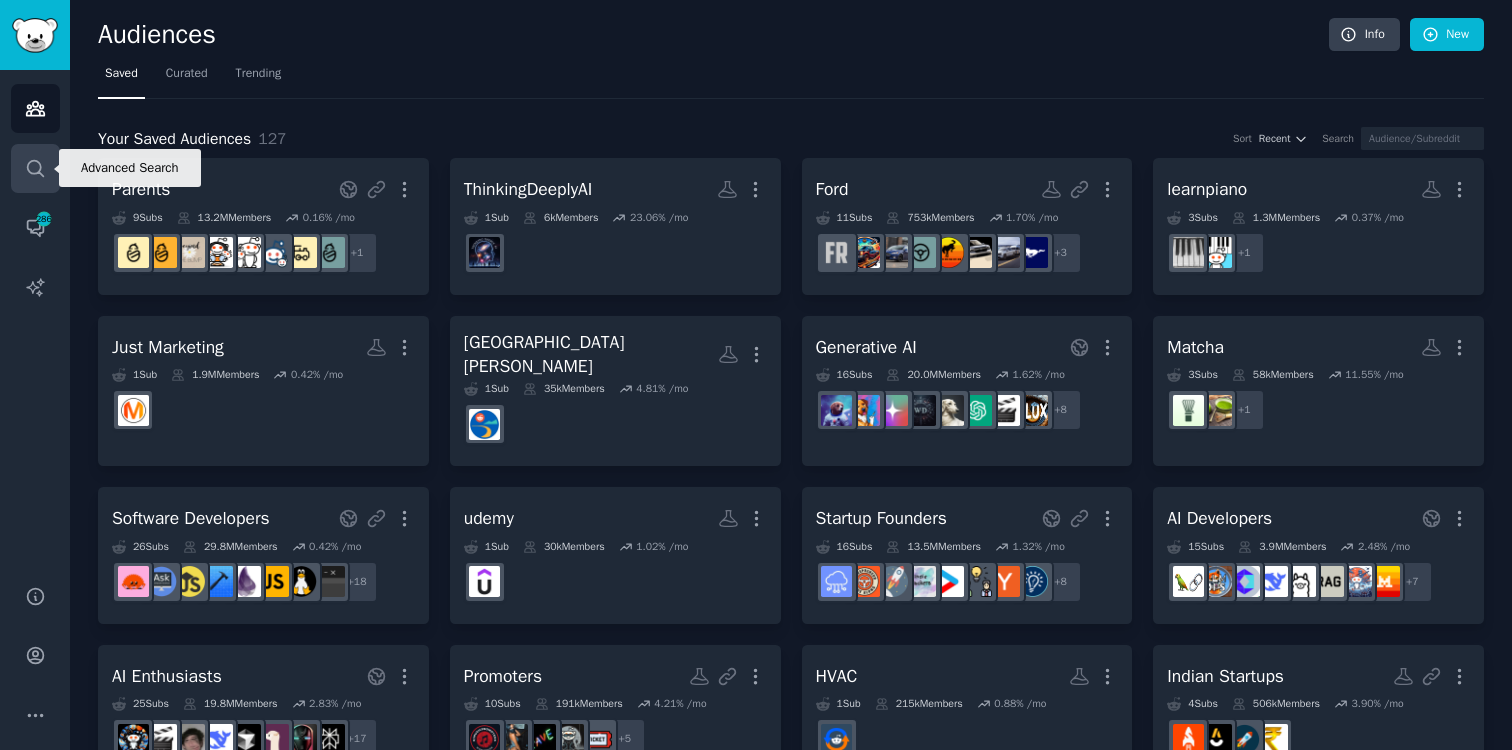 click on "Search" at bounding box center [35, 168] 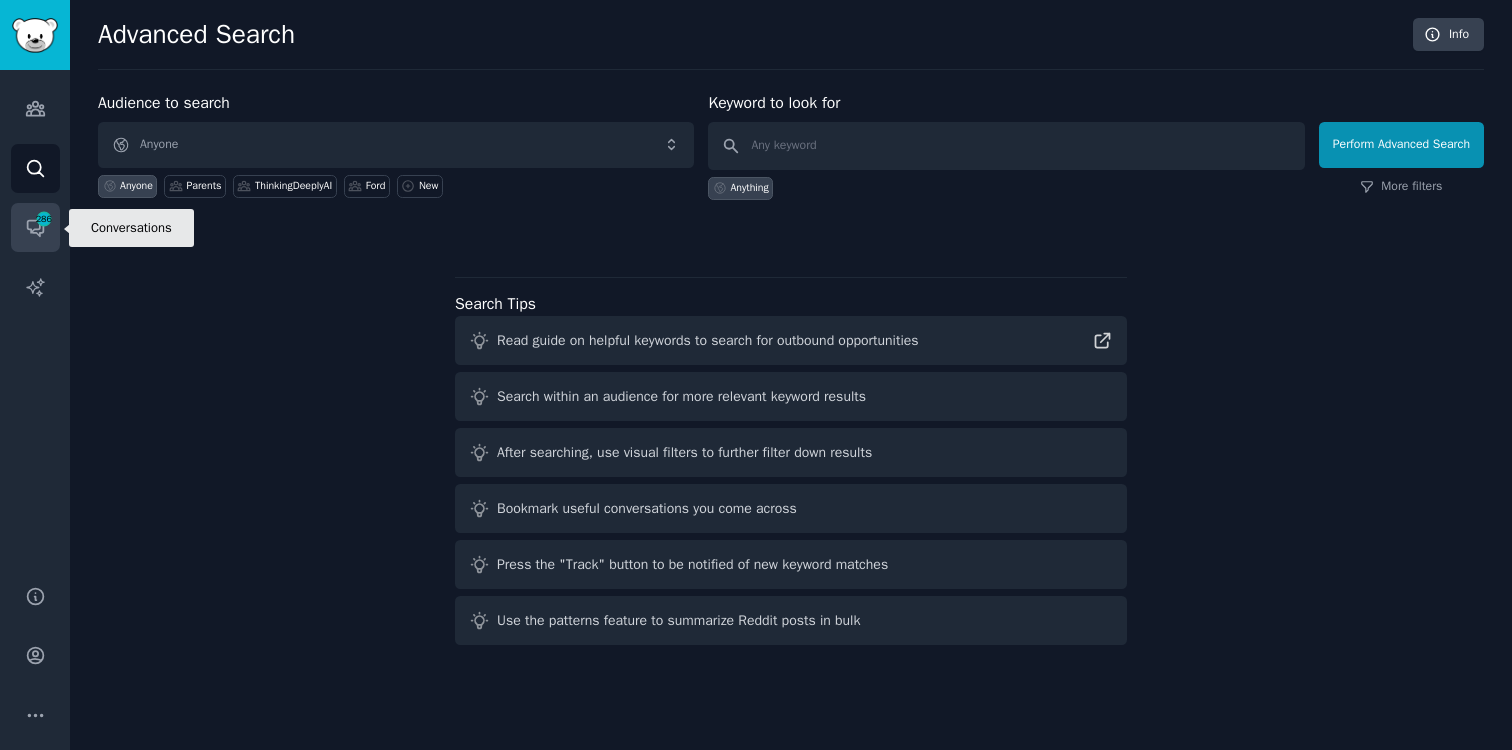 click on "286" at bounding box center [44, 219] 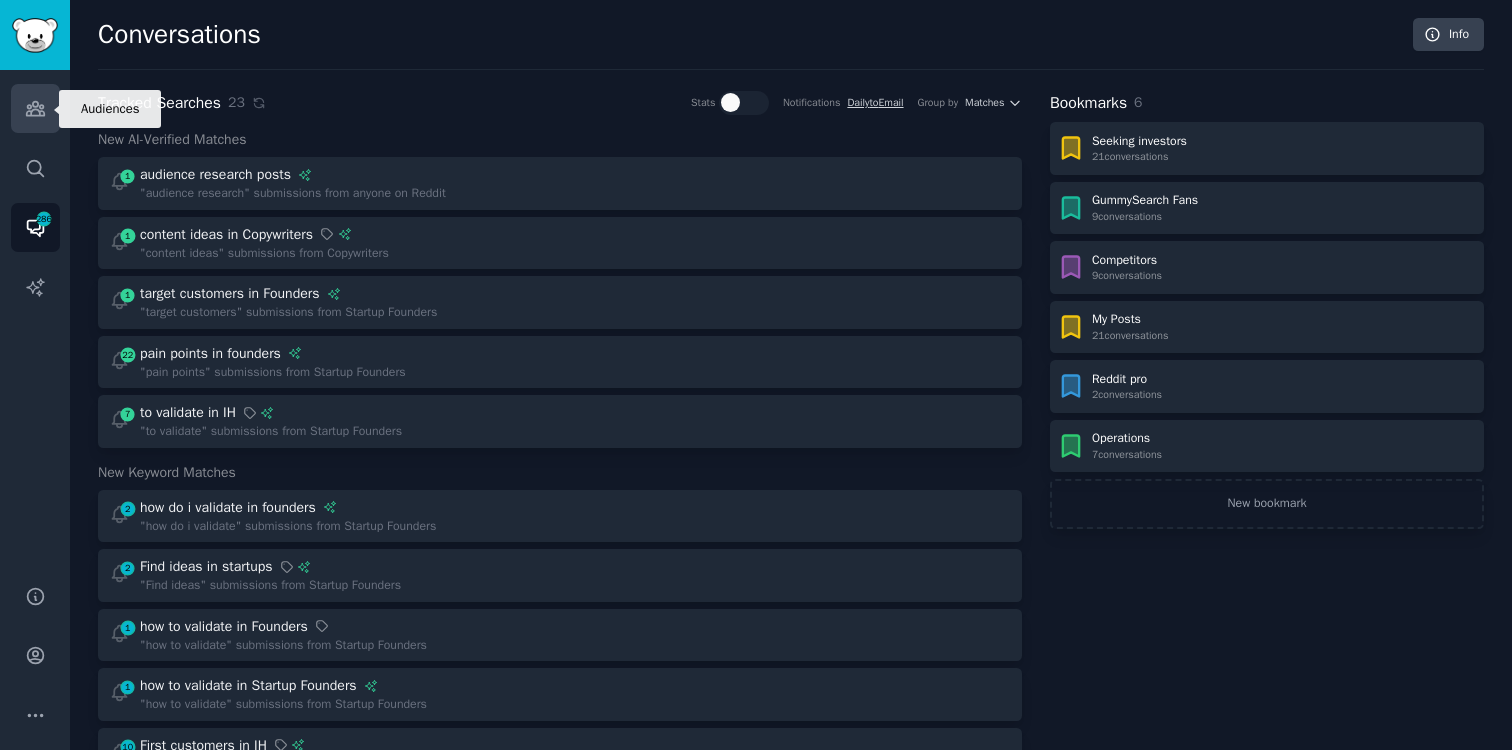 click on "Audiences" at bounding box center [35, 108] 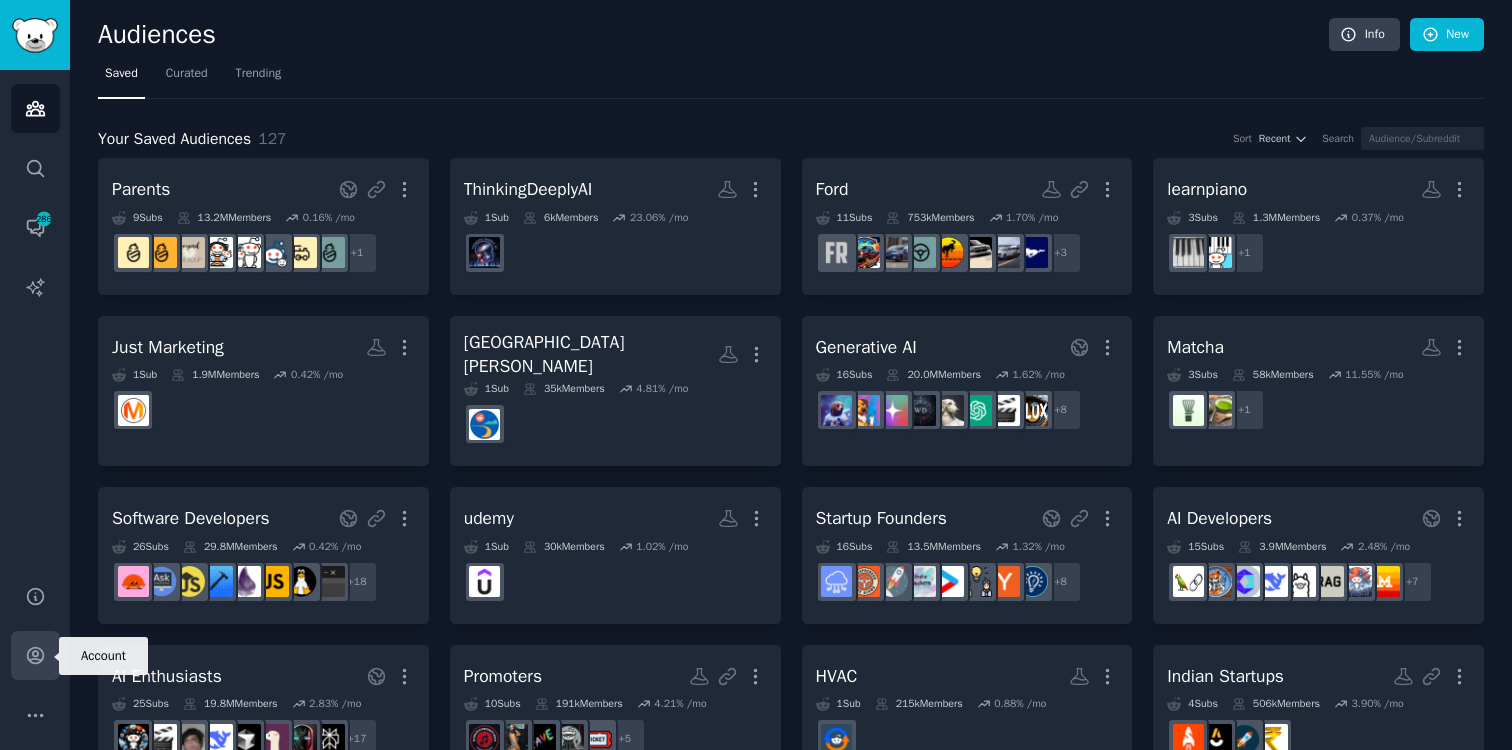 click on "Account" at bounding box center [35, 655] 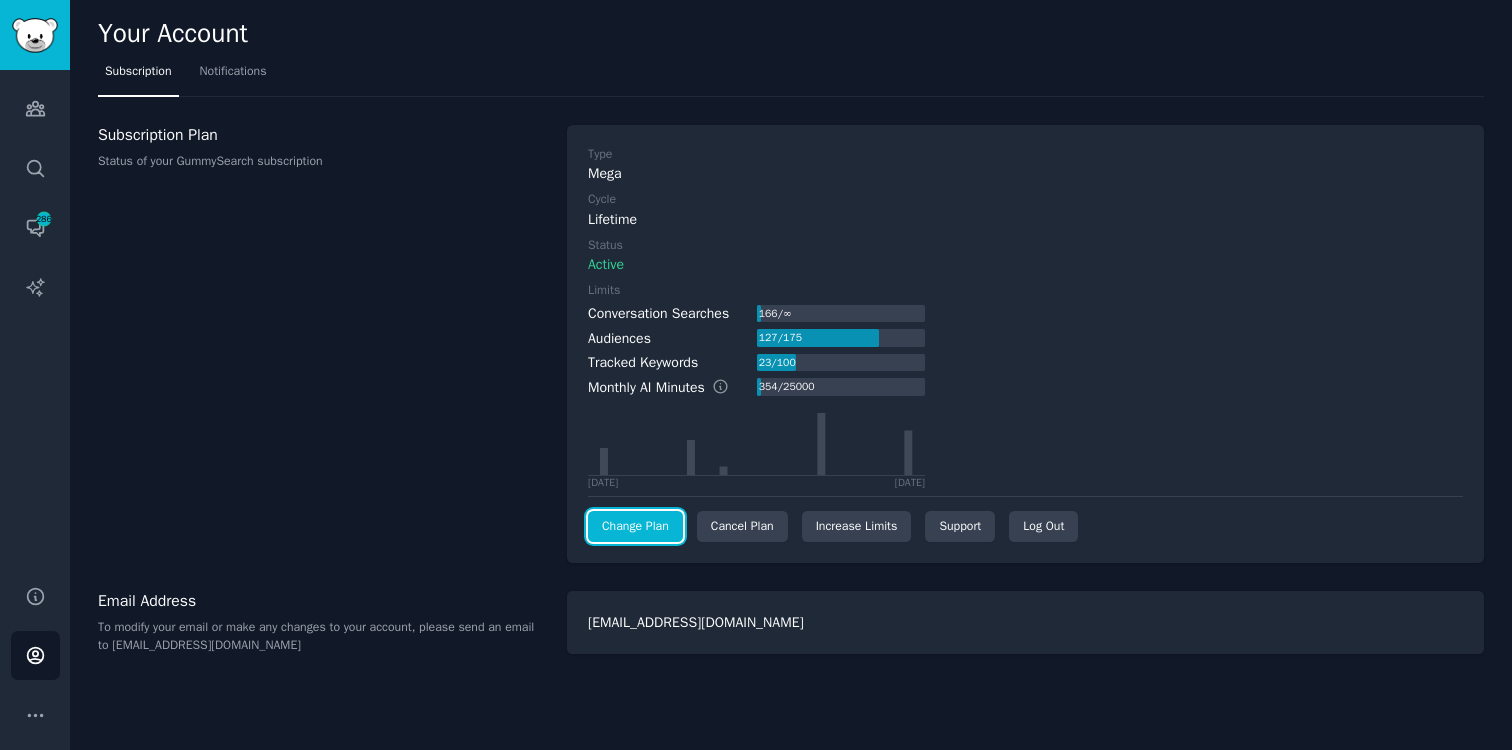 click on "Change Plan" at bounding box center (635, 527) 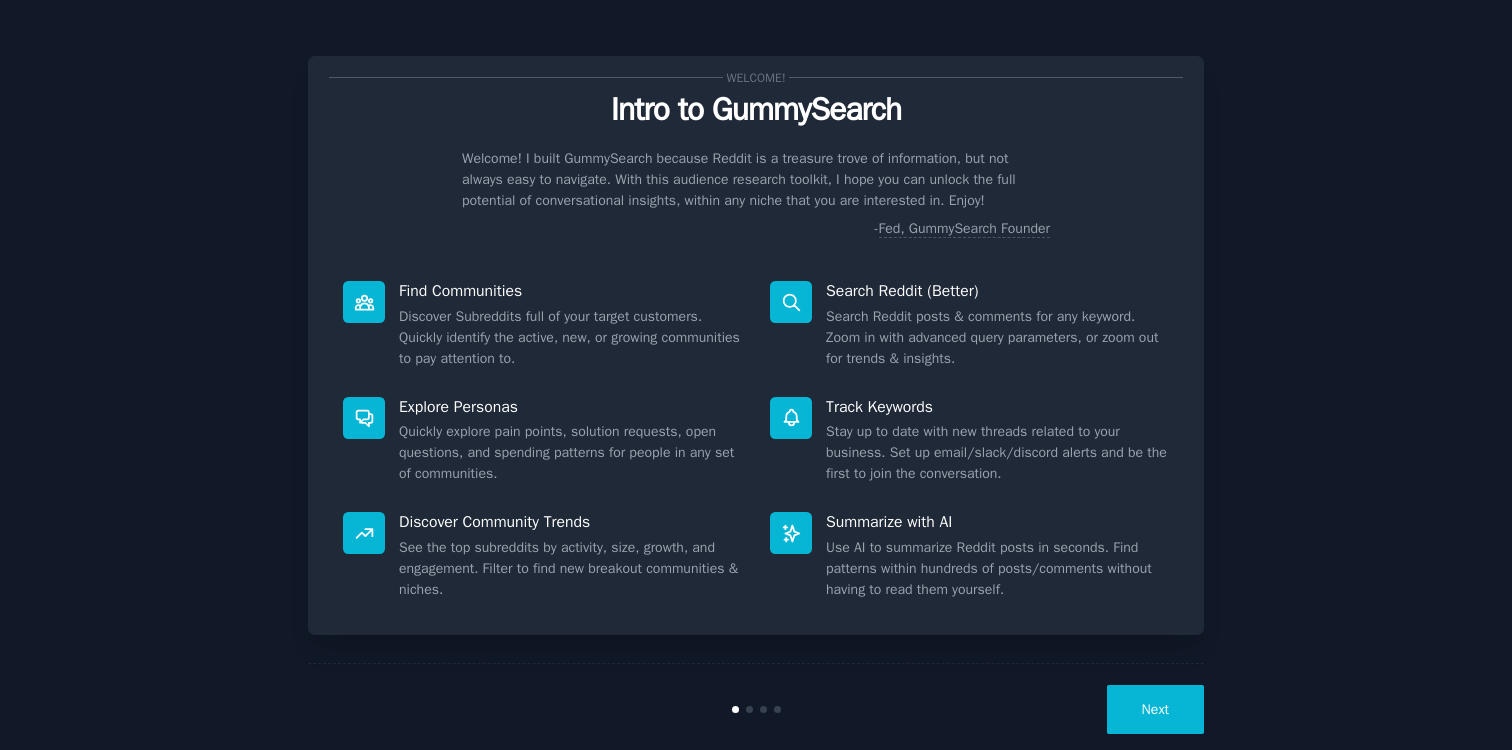 scroll, scrollTop: 0, scrollLeft: 0, axis: both 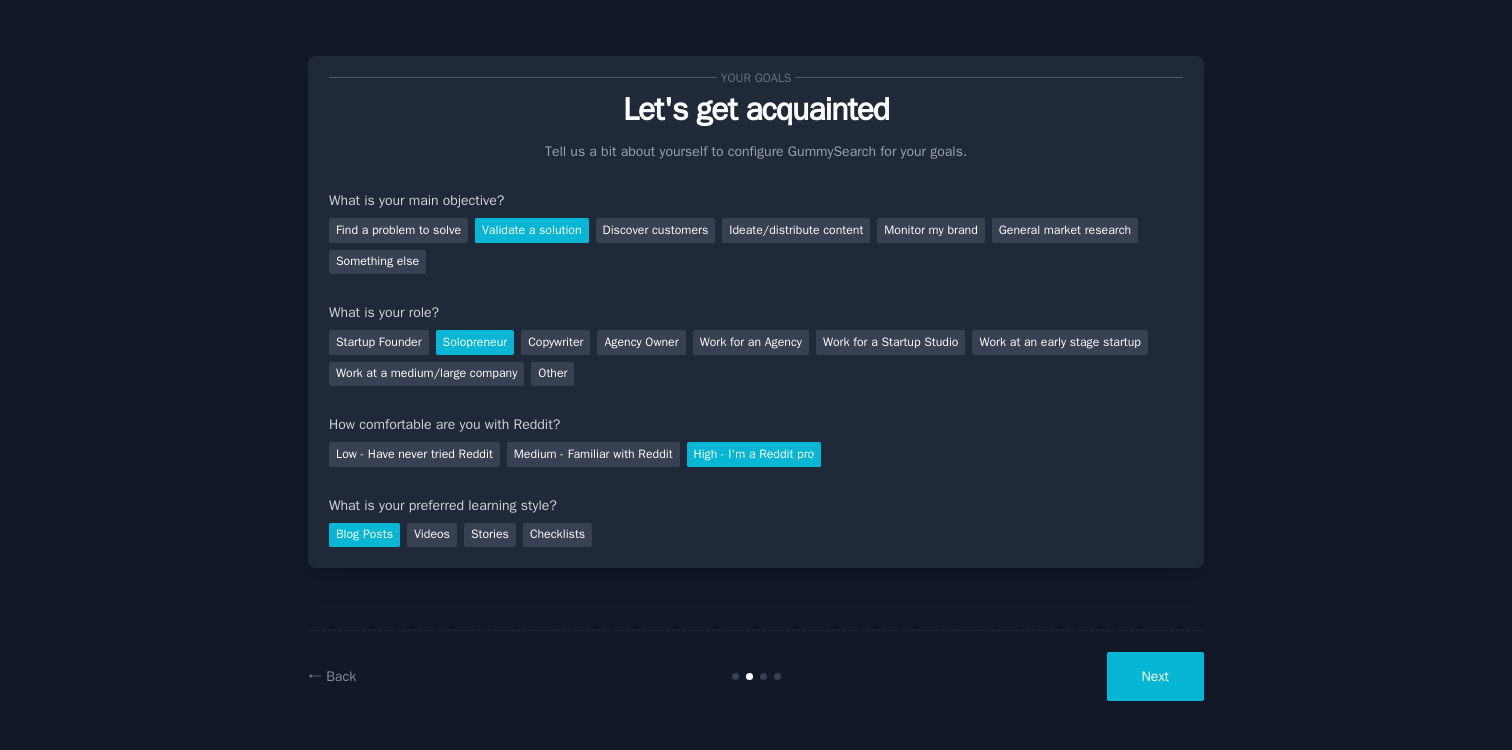 click on "Next" at bounding box center (1155, 676) 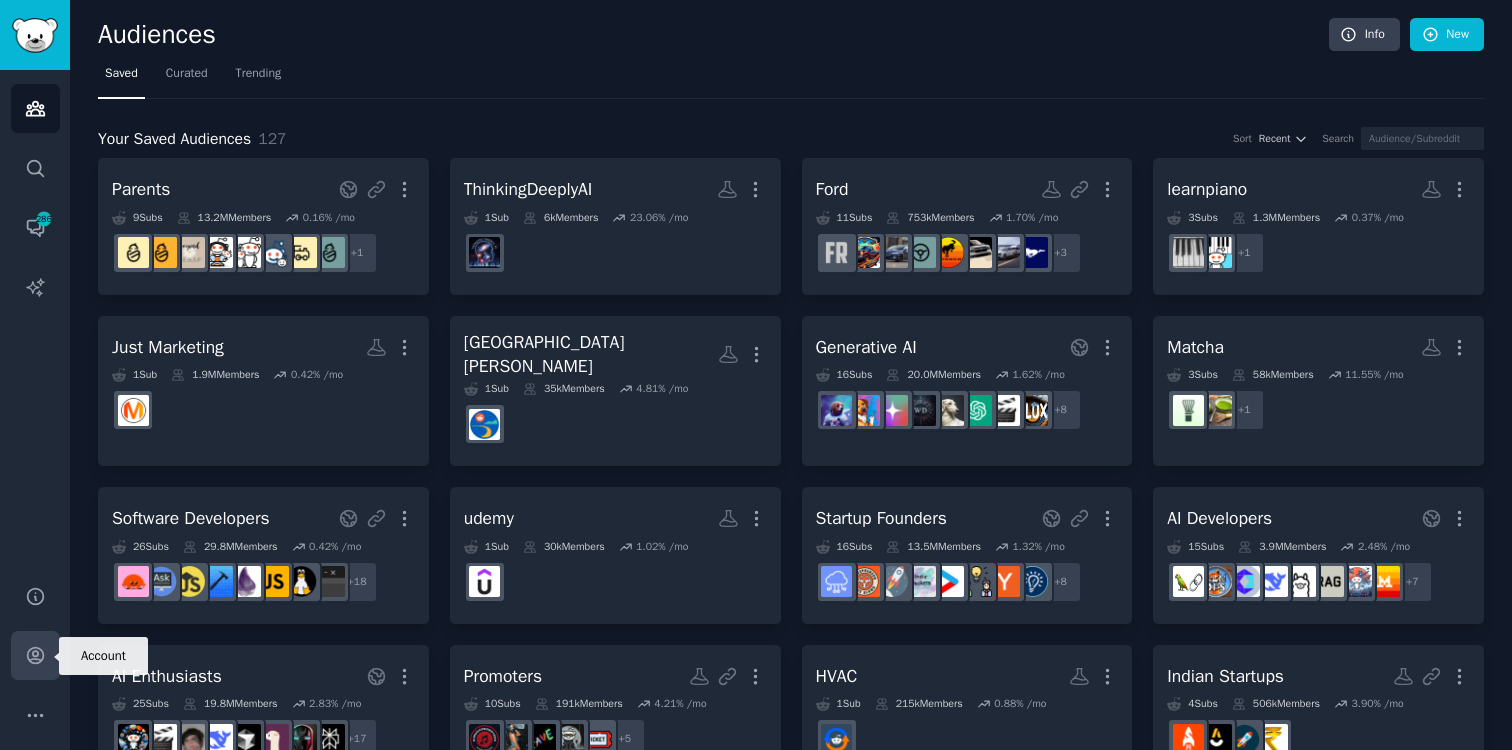 click 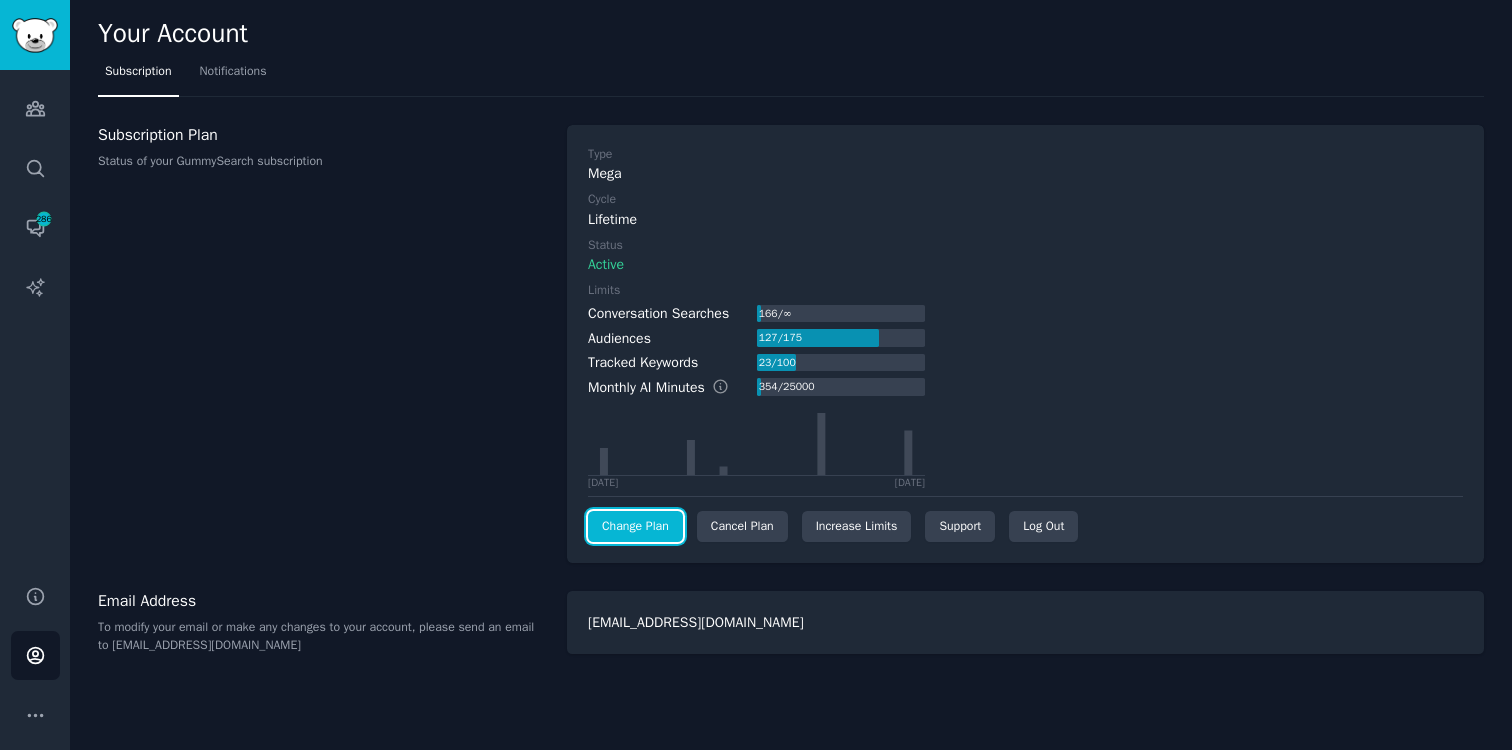 click on "Change Plan" at bounding box center (635, 527) 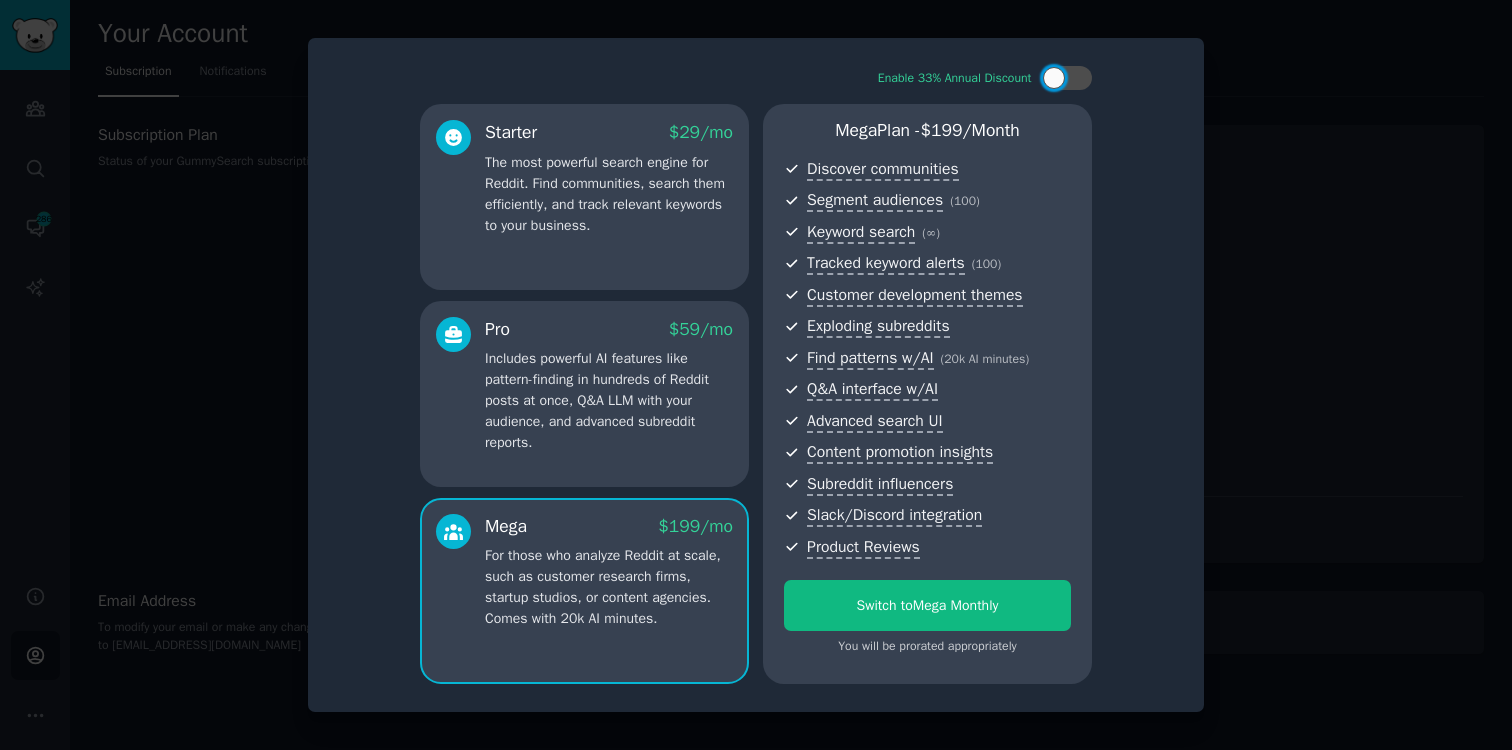 click at bounding box center (756, 375) 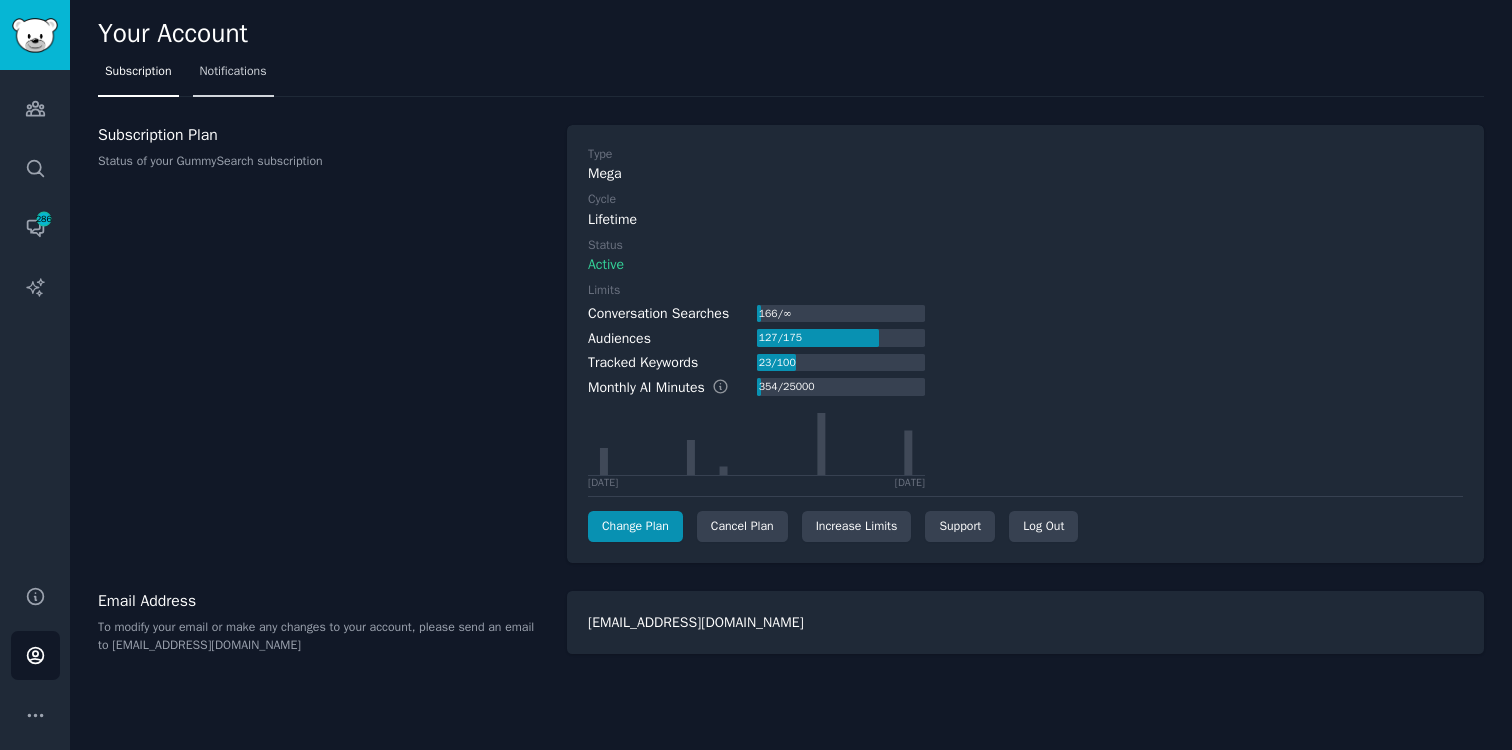 click on "Notifications" at bounding box center (233, 72) 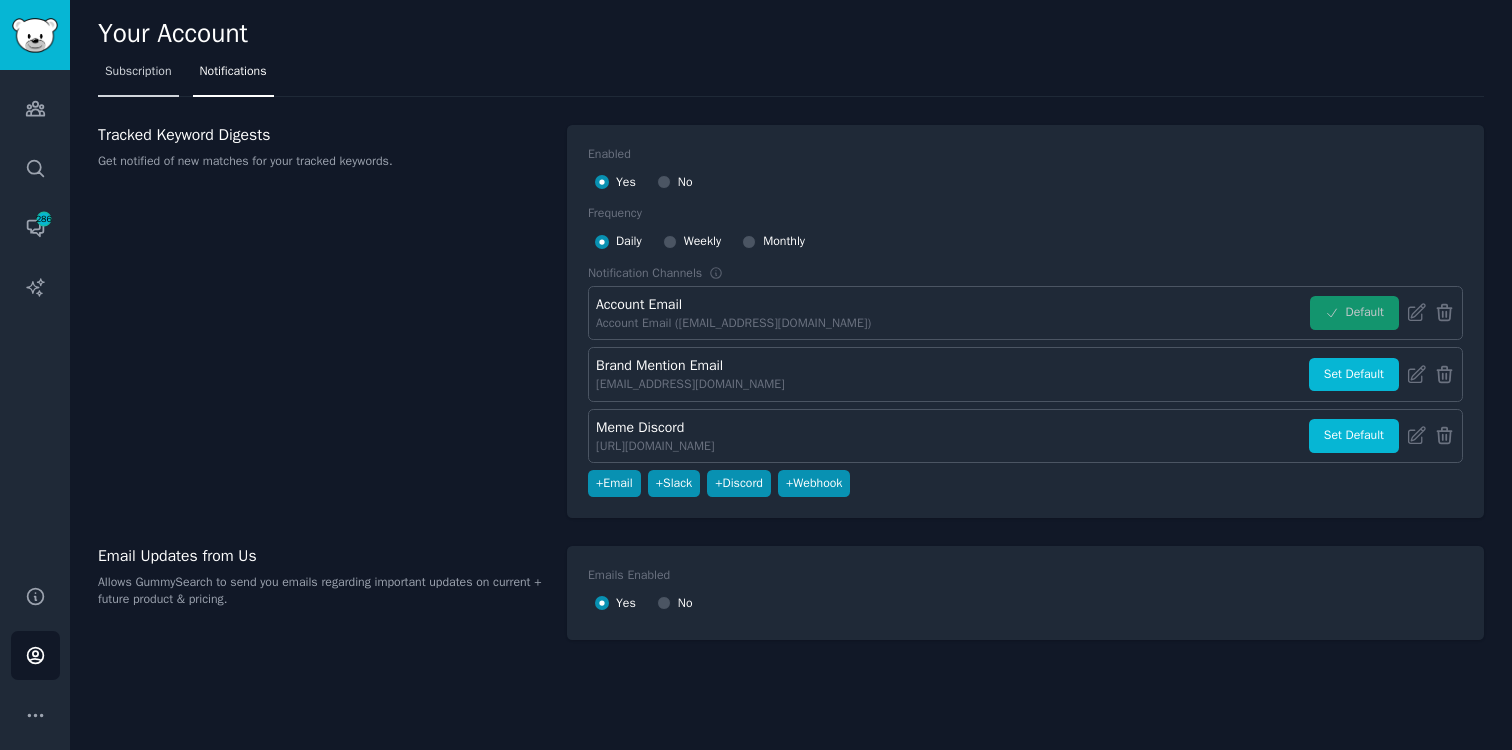 click on "Subscription" at bounding box center [138, 72] 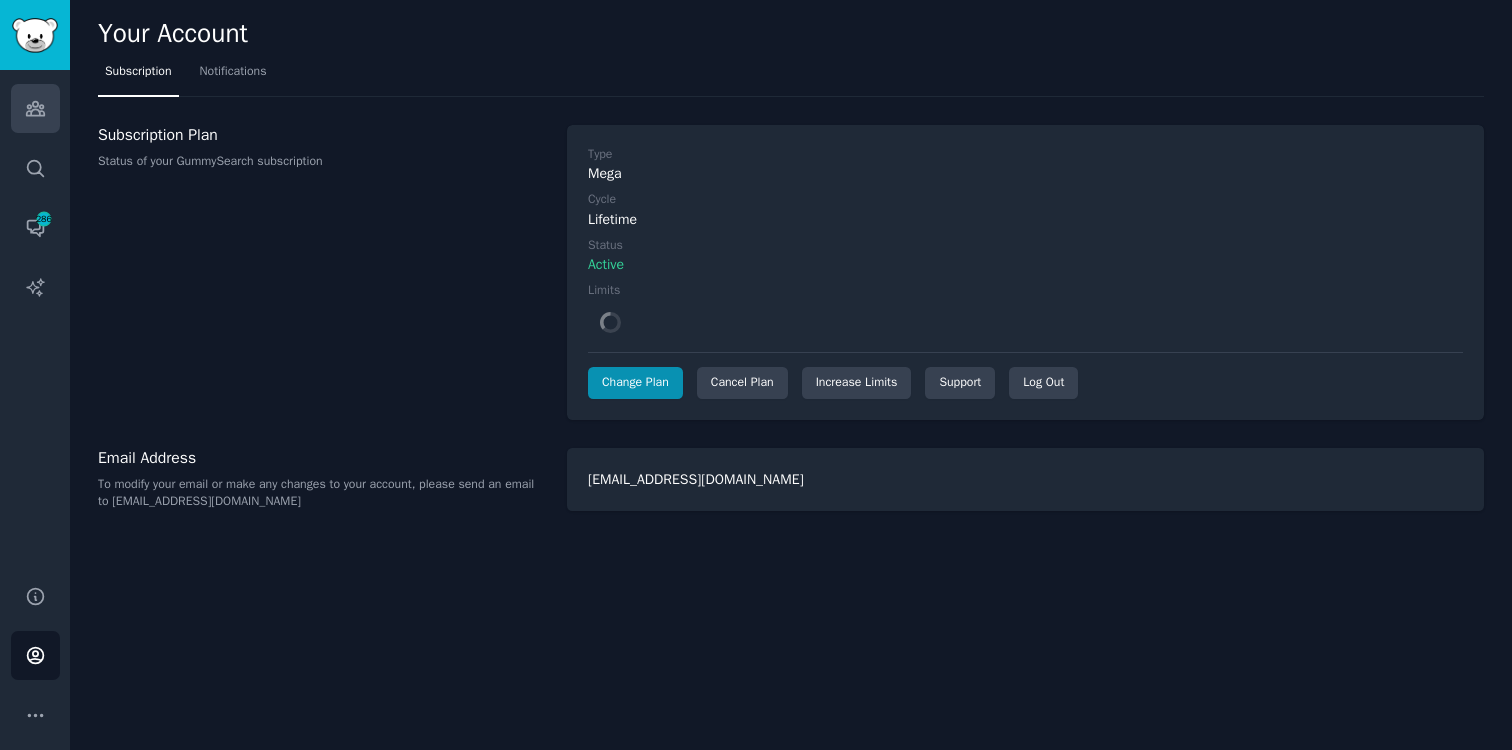 click on "Audiences" at bounding box center [35, 108] 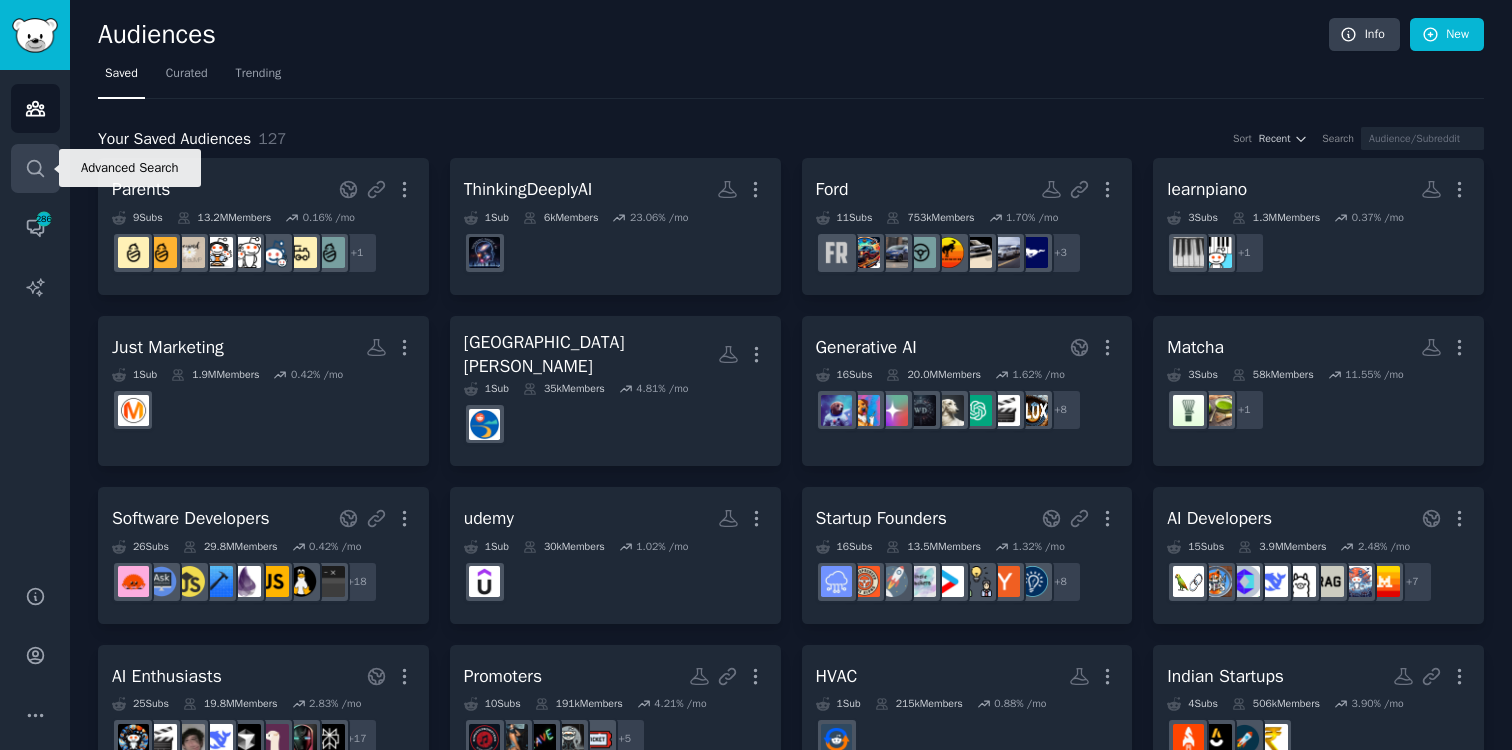 click on "Search" at bounding box center (35, 168) 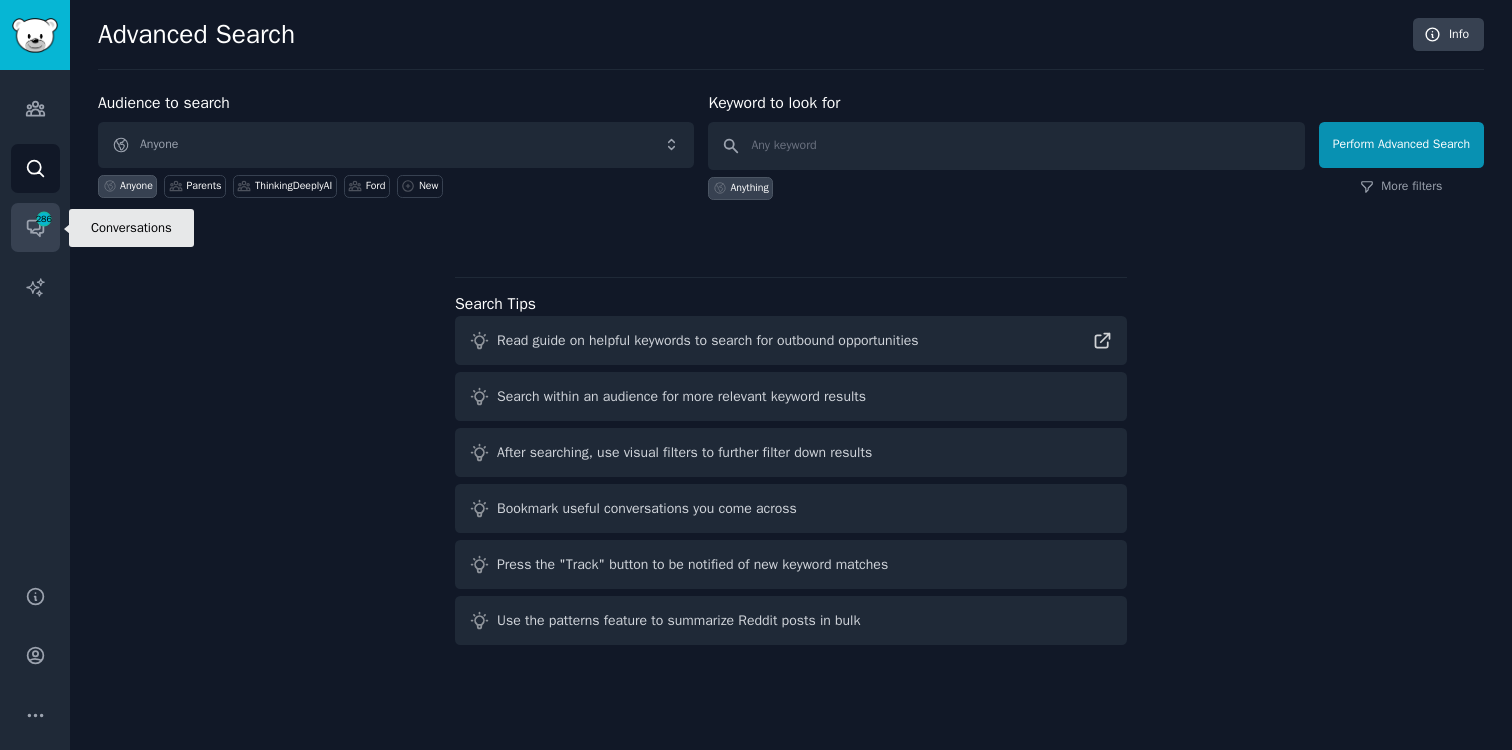 click on "Conversations 286" at bounding box center (35, 227) 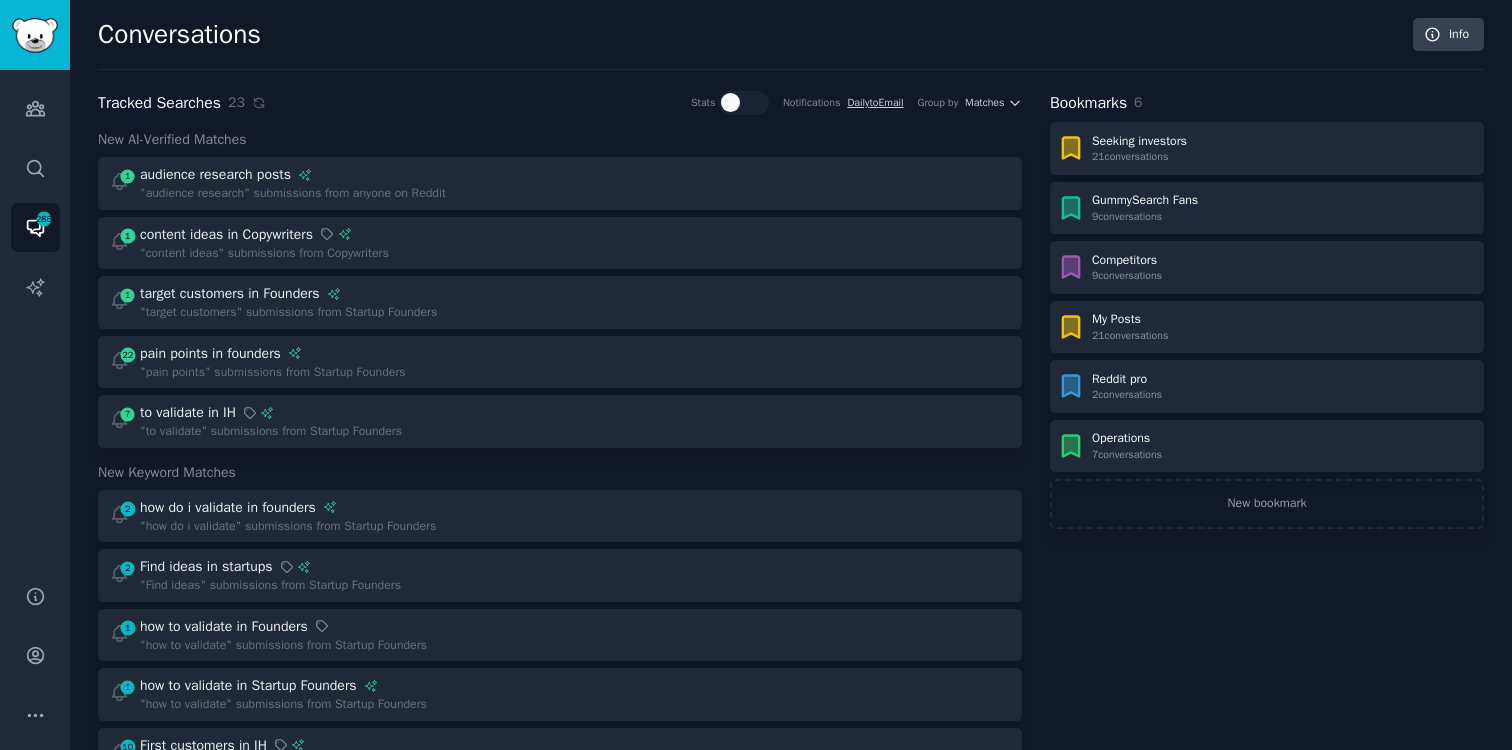 click on "Audiences Search Conversations 286 AI Reports" at bounding box center (35, 315) 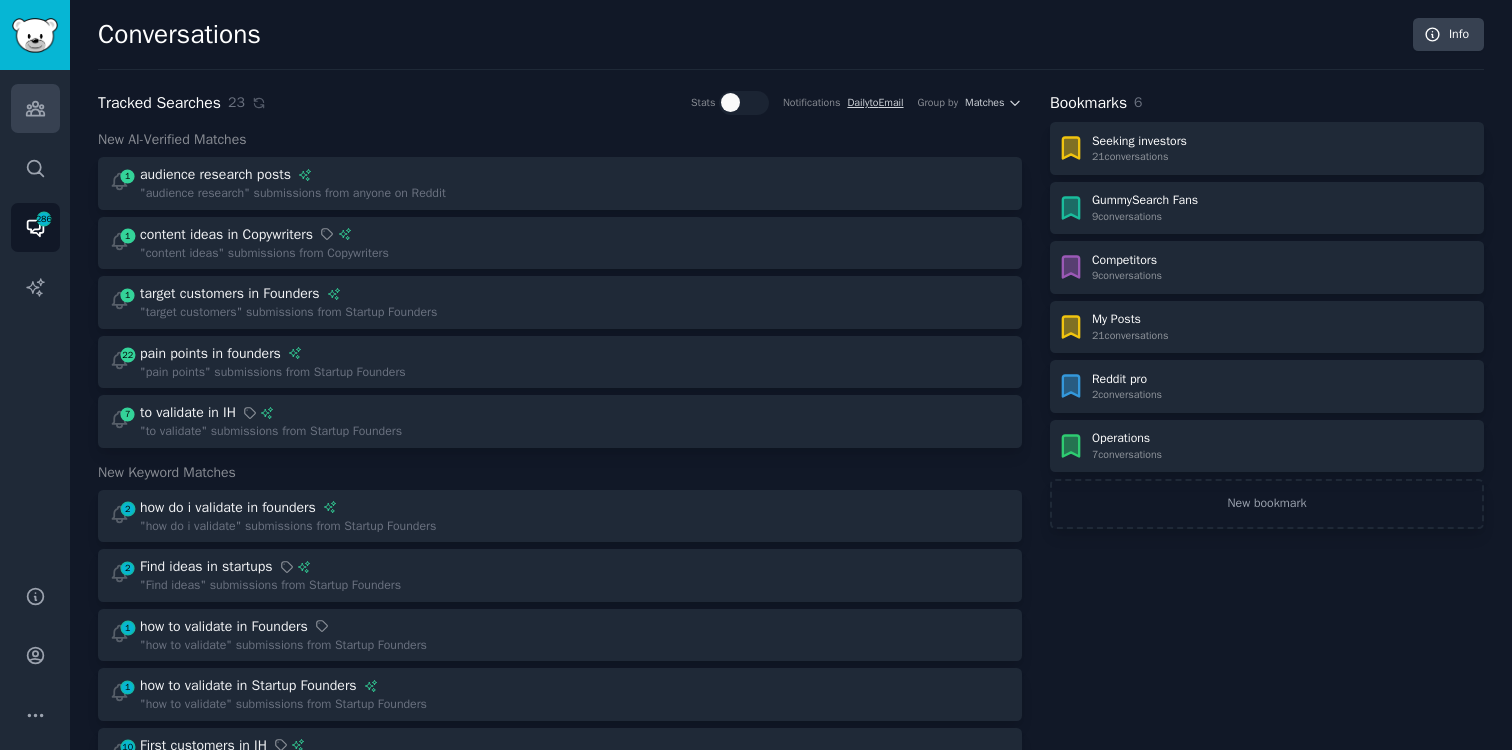 click on "Audiences" at bounding box center (35, 108) 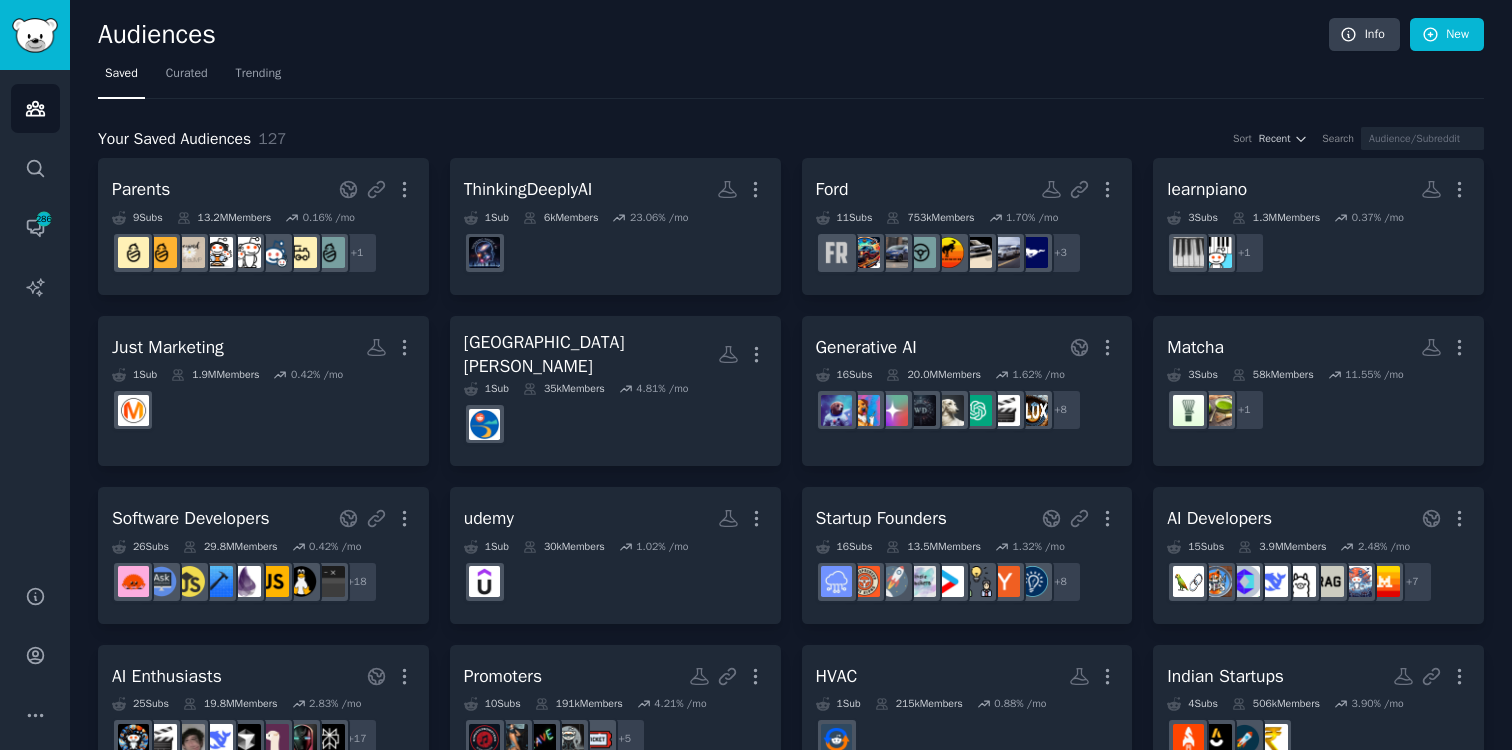 click on "Your Saved Audiences 127 Sort Recent Search Parents More 9  Sub s 13.2M  Members 0.16 % /mo + 1 ThinkingDeeplyAI More 1  Sub 6k  Members 23.06 % /mo Ford More 11  Sub s 753k  Members 1.70 % /mo + 3 learnpiano More 3  Sub s 1.3M  Members 0.37 % /mo + 1 Just Marketing More 1  Sub 1.9M  Members 0.42 % /mo [GEOGRAPHIC_DATA][PERSON_NAME] More 1  Sub 35k  Members 4.81 % /mo Generative AI More 16  Sub s 20.0M  Members 1.62 % /mo + 8 Matcha More 3  Sub s 58k  Members 11.55 % /mo + 1 Software Developers More 26  Sub s 29.8M  Members 0.42 % /mo + 18 udemy More 1  Sub 30k  Members 1.02 % /mo Startup Founders More 16  Sub s 13.5M  Members 1.32 % /mo + 8 AI Developers More 15  Sub s 3.9M  Members 2.48 % /mo + 7 AI Enthusiasts More 25  Sub s 19.8M  Members 2.83 % /mo + 17 Promoters More 10  Sub s 191k  Members 4.21 % /mo + 5 HVAC More 1  Sub 215k  Members 0.88 % /mo Indian Startups More 4  Sub s 506k  Members 3.90 % /mo IRS More 1  Sub 147k  Members 1.14 % /mo Ecommerce More 10  Sub s 1.8M  Members 1.42 % /mo + 3 Video Editors More 15  Sub" at bounding box center (791, 2645) 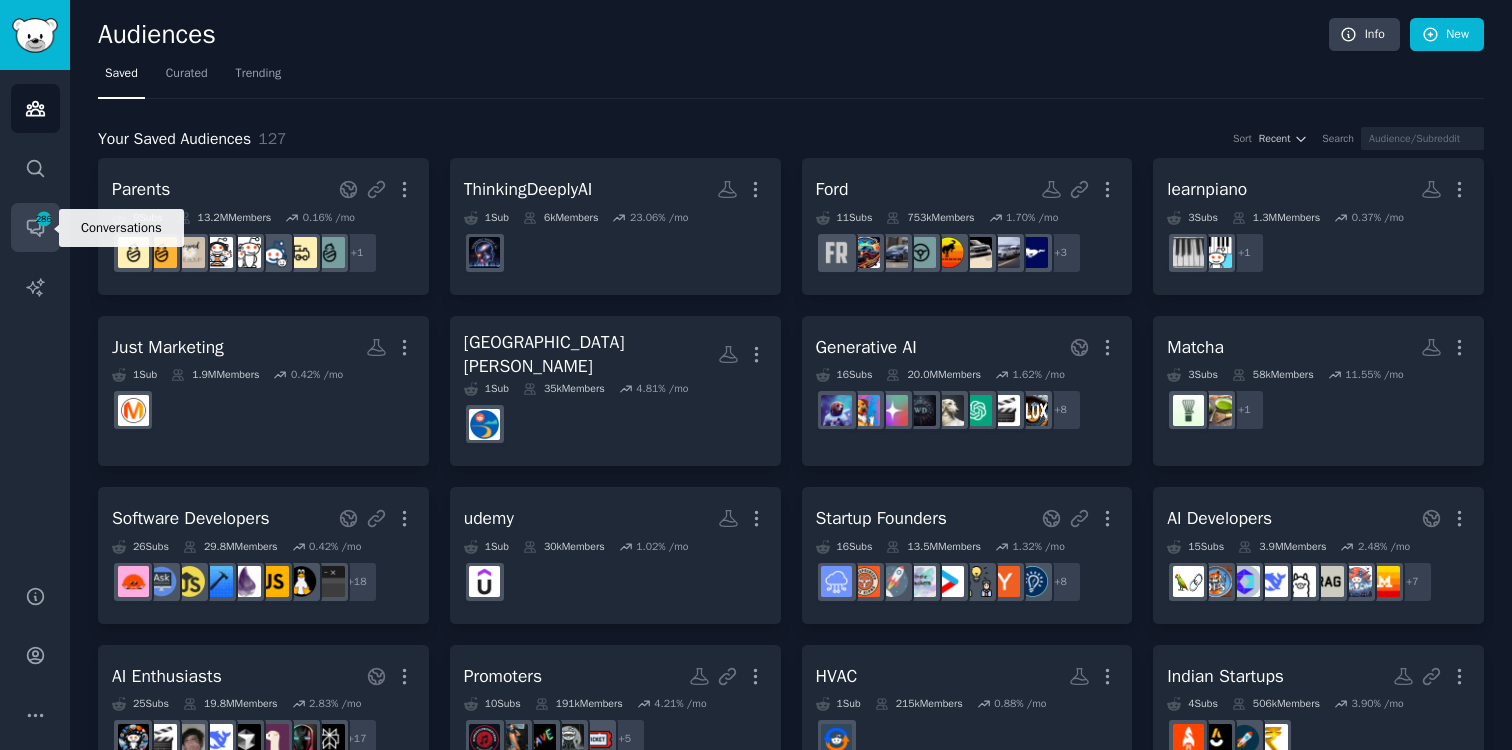 click on "Conversations 286" at bounding box center [35, 227] 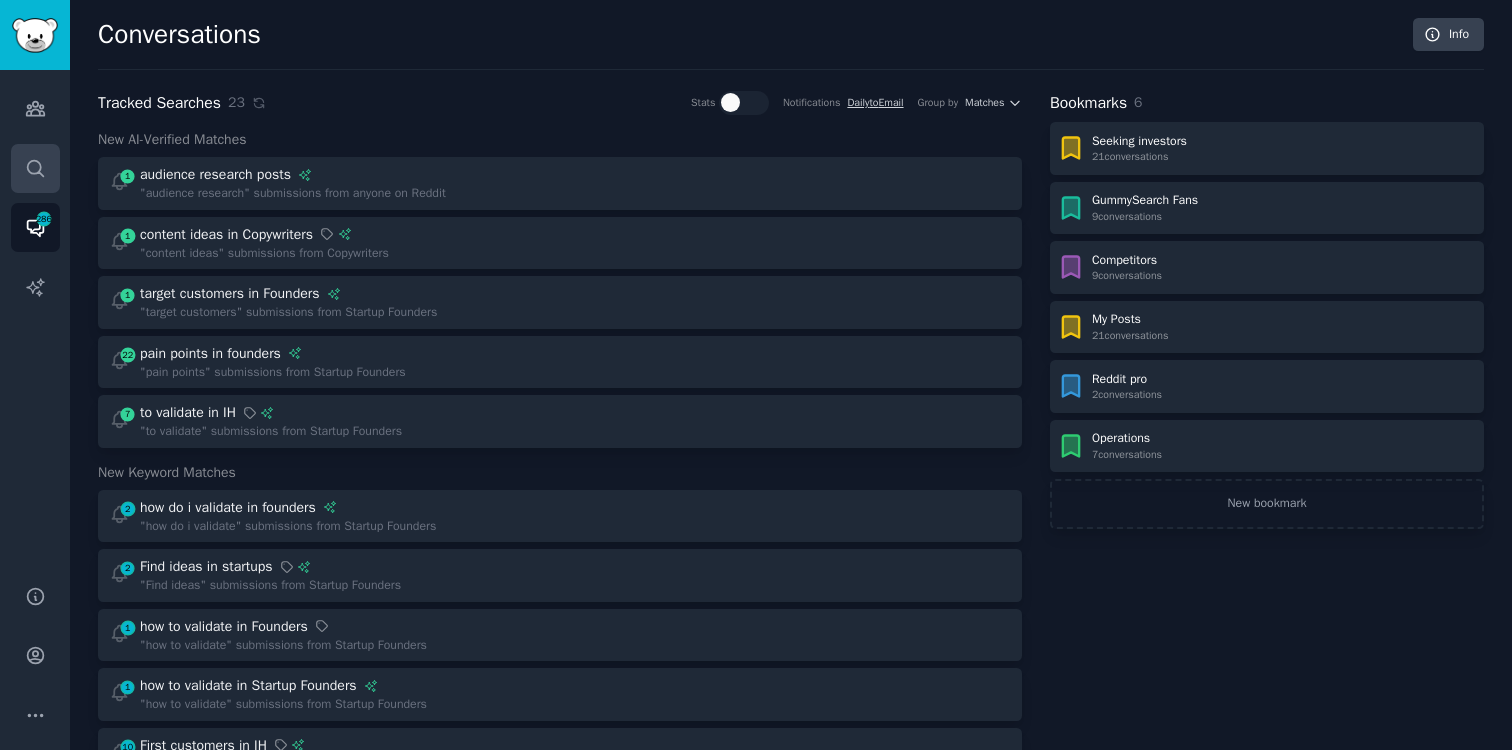 click on "Search" at bounding box center (35, 168) 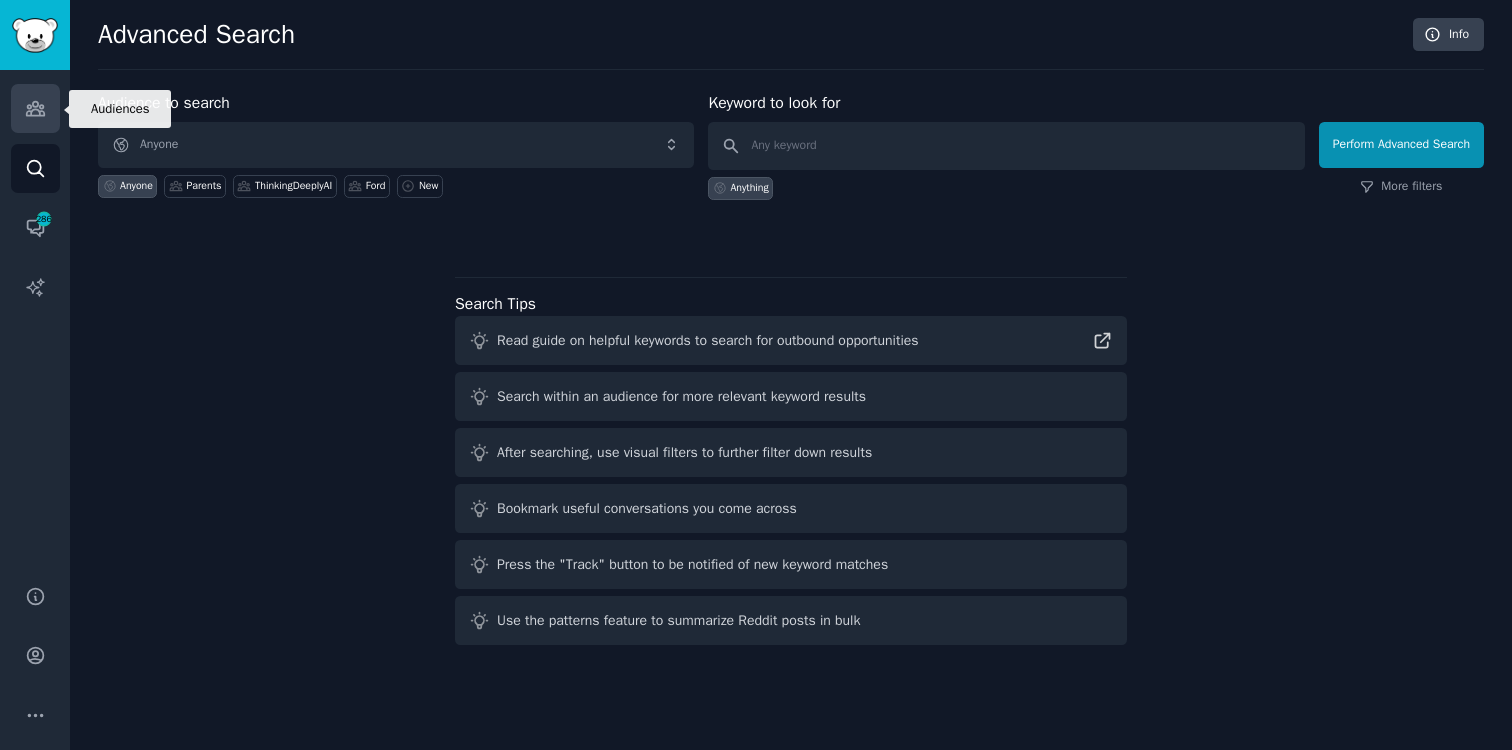 click 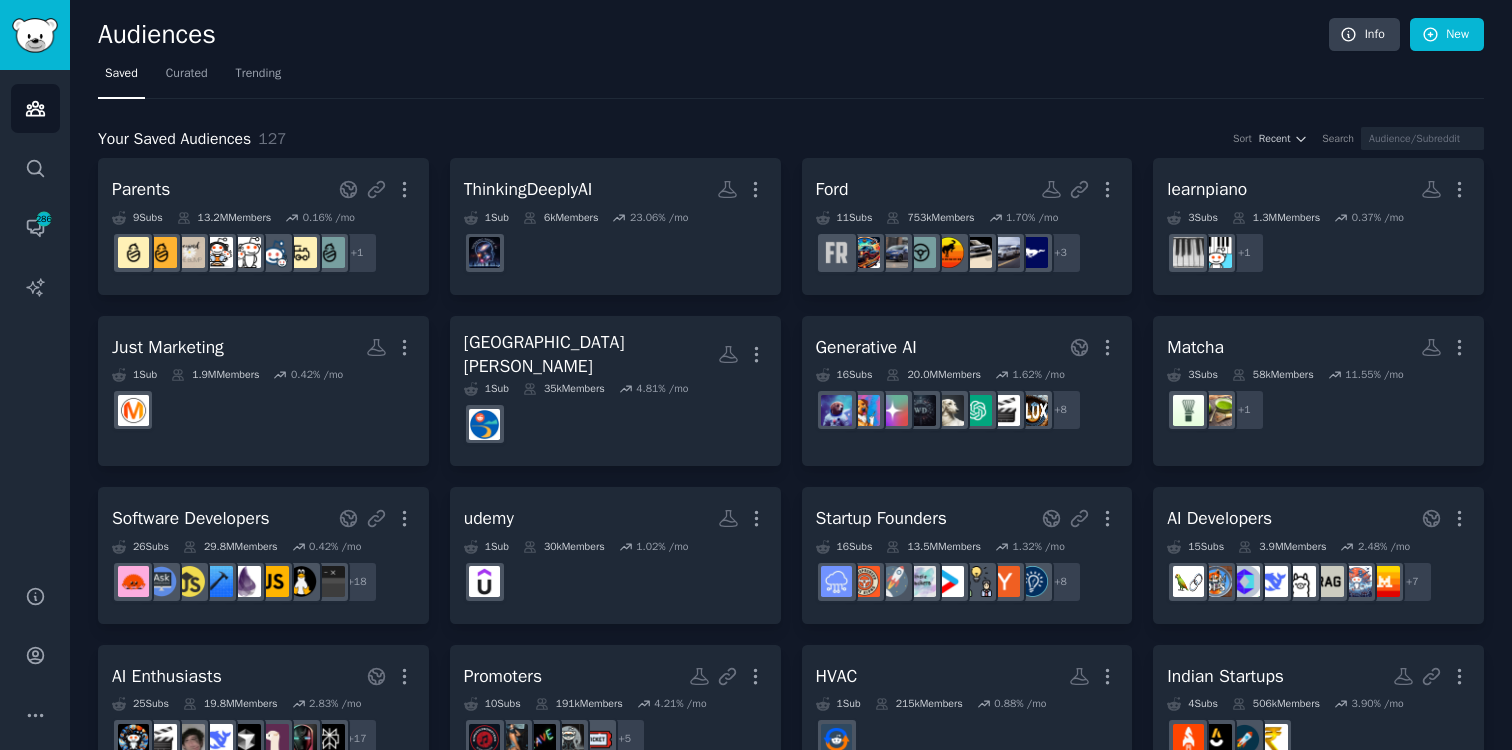 click on "Your Saved Audiences 127 Sort Recent Search Parents More 9  Sub s 13.2M  Members 0.16 % /mo + 1 ThinkingDeeplyAI More 1  Sub 6k  Members 23.06 % /mo Ford More 11  Sub s 753k  Members 1.70 % /mo + 3 learnpiano More 3  Sub s 1.3M  Members 0.37 % /mo + 1 Just Marketing More 1  Sub 1.9M  Members 0.42 % /mo [GEOGRAPHIC_DATA][PERSON_NAME] More 1  Sub 35k  Members 4.81 % /mo Generative AI More 16  Sub s 20.0M  Members 1.62 % /mo + 8 Matcha More 3  Sub s 58k  Members 11.55 % /mo + 1 Software Developers More 26  Sub s 29.8M  Members 0.42 % /mo + 18 udemy More 1  Sub 30k  Members 1.02 % /mo Startup Founders More 16  Sub s 13.5M  Members 1.32 % /mo + 8 AI Developers More 15  Sub s 3.9M  Members 2.48 % /mo + 7 AI Enthusiasts More 25  Sub s 19.8M  Members 2.83 % /mo + 17 Promoters More 10  Sub s 191k  Members 4.21 % /mo + 5 HVAC More 1  Sub 215k  Members 0.88 % /mo Indian Startups More 4  Sub s 506k  Members 3.90 % /mo IRS More 1  Sub 147k  Members 1.14 % /mo Ecommerce More 10  Sub s 1.8M  Members 1.42 % /mo + 3 Video Editors More 15  Sub" at bounding box center (791, 2645) 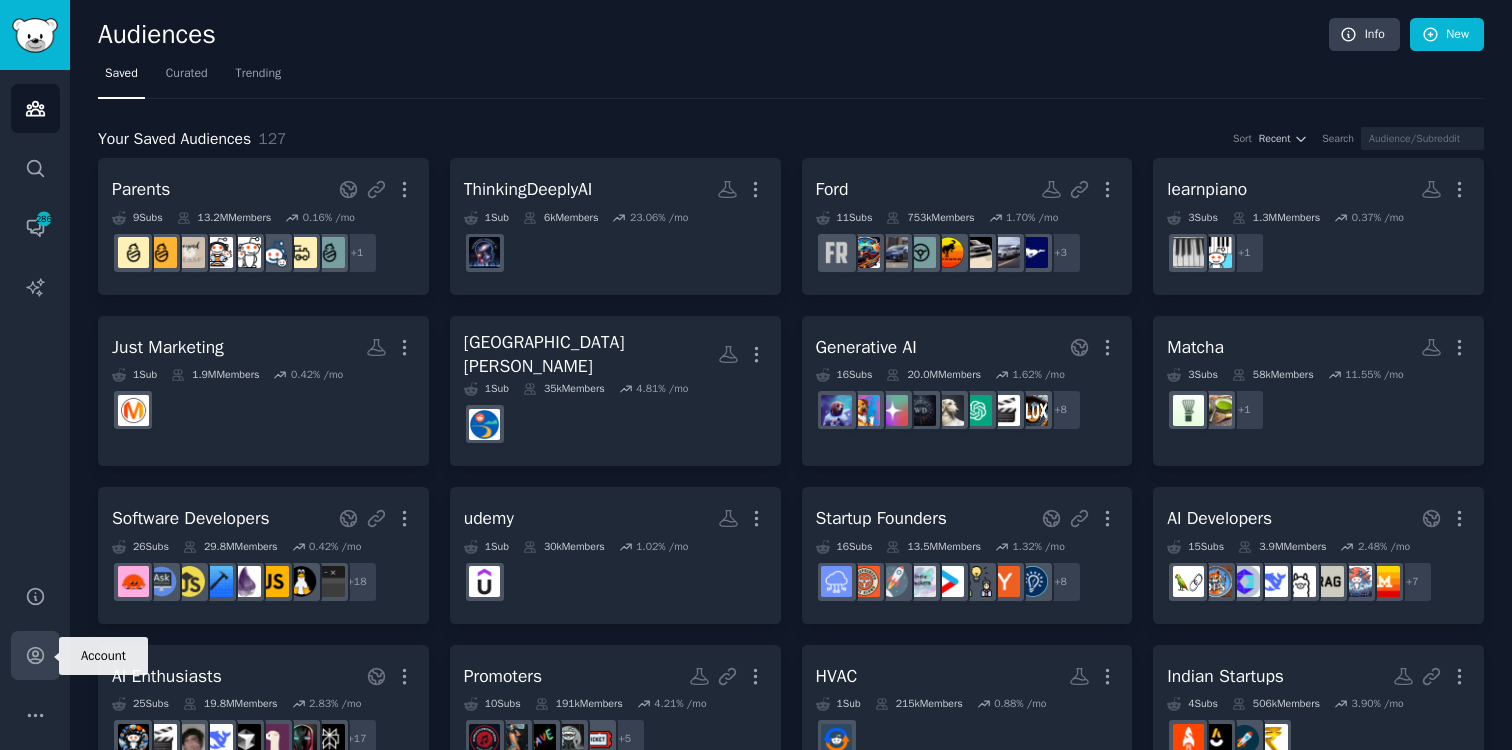 click 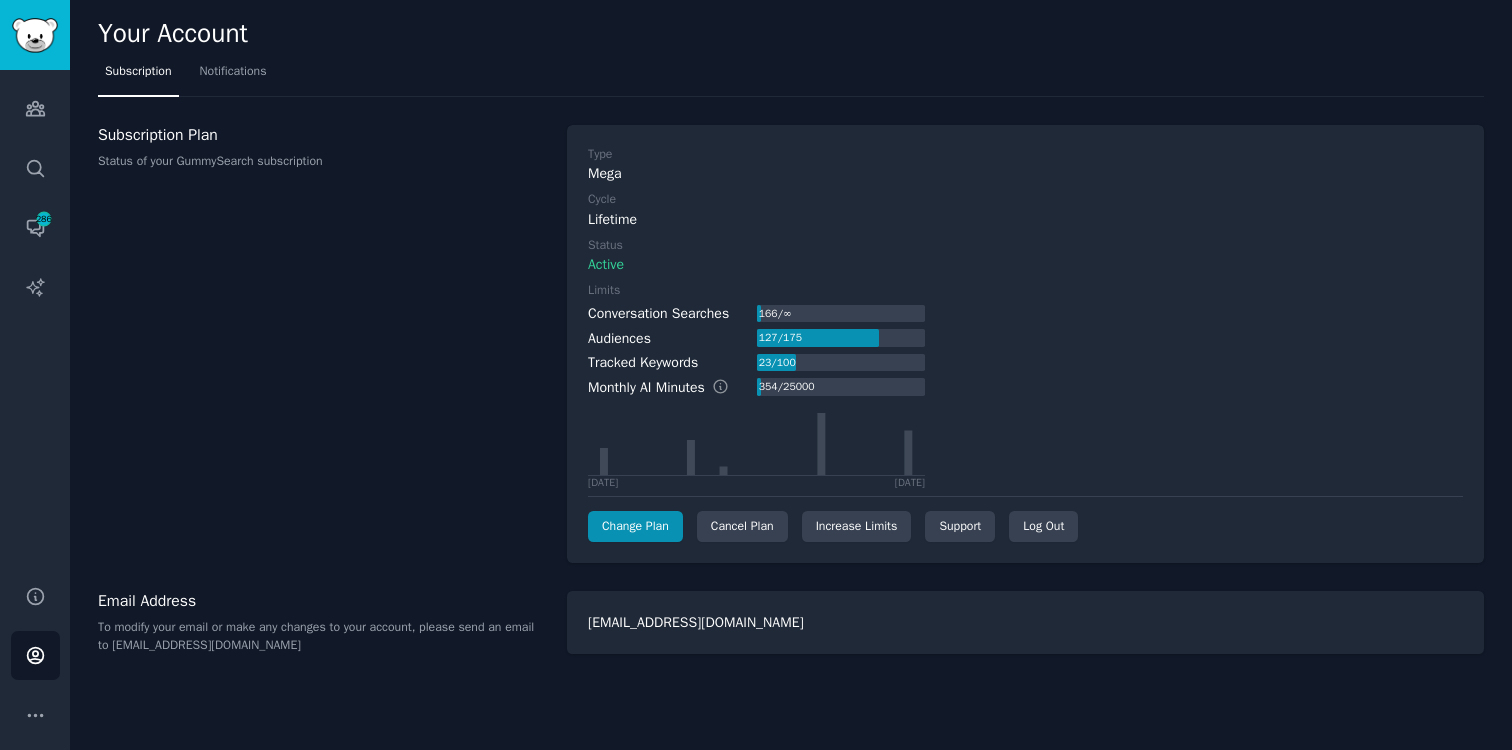click on "Subscription Plan Status of your GummySearch subscription" at bounding box center (322, 344) 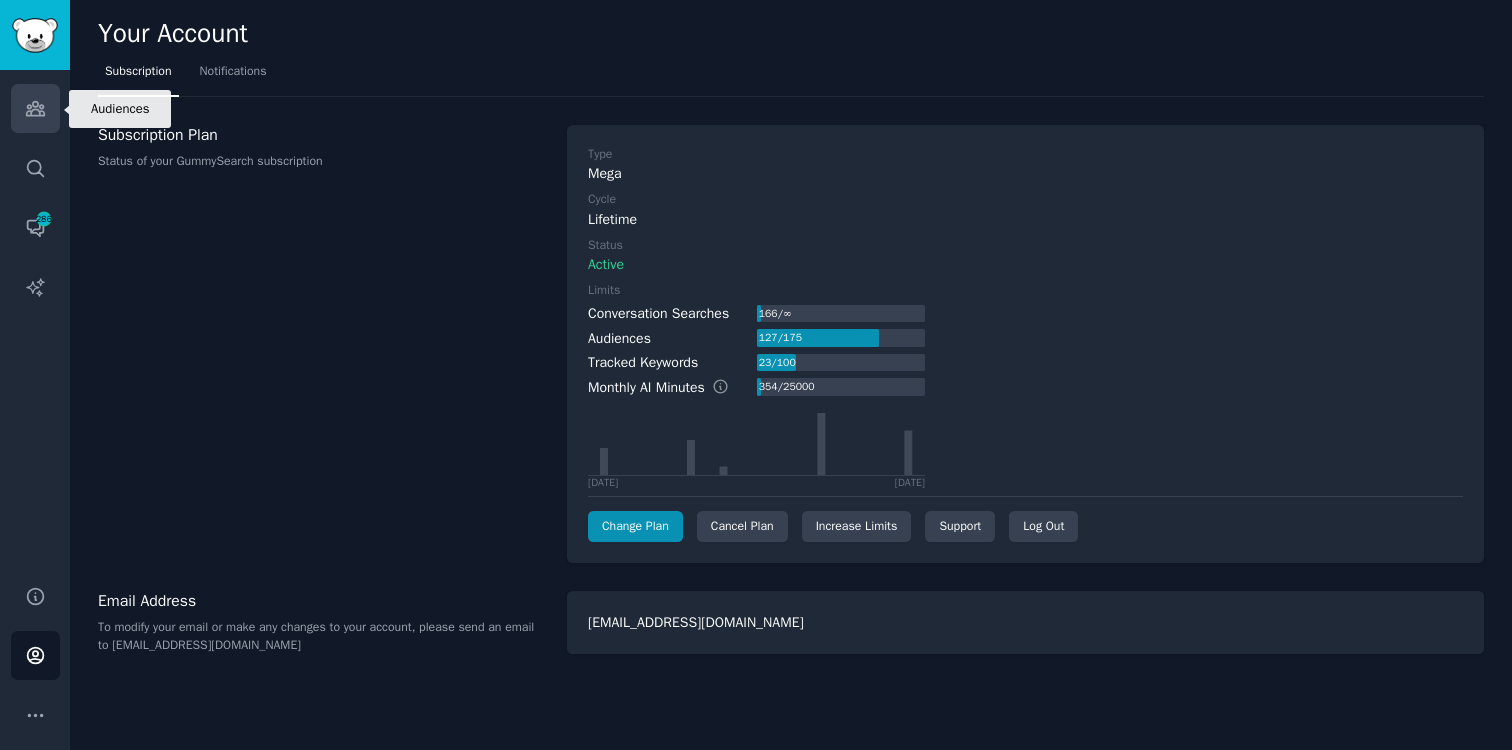 click 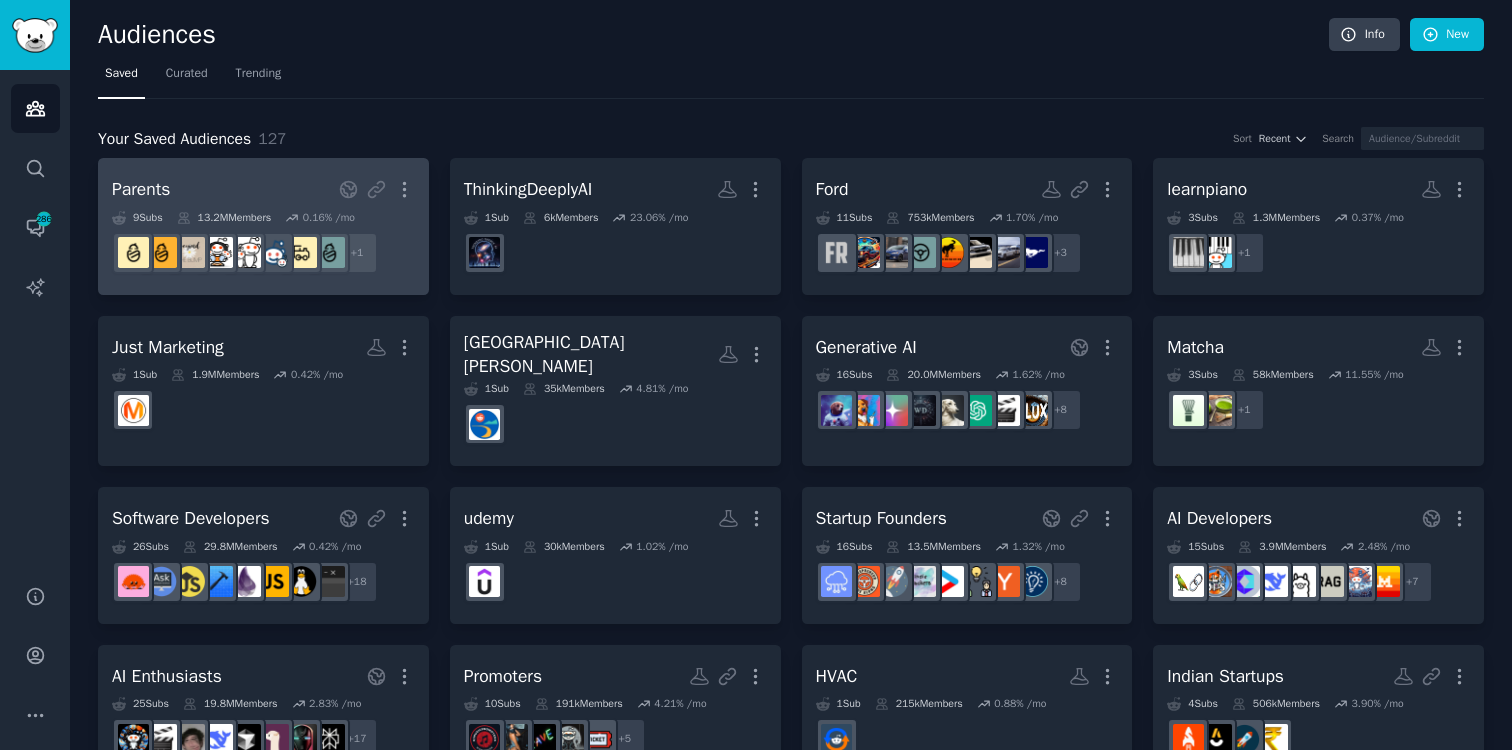 click on "Parents More 9  Sub s 13.2M  Members 0.16 % /mo + 1" at bounding box center [263, 226] 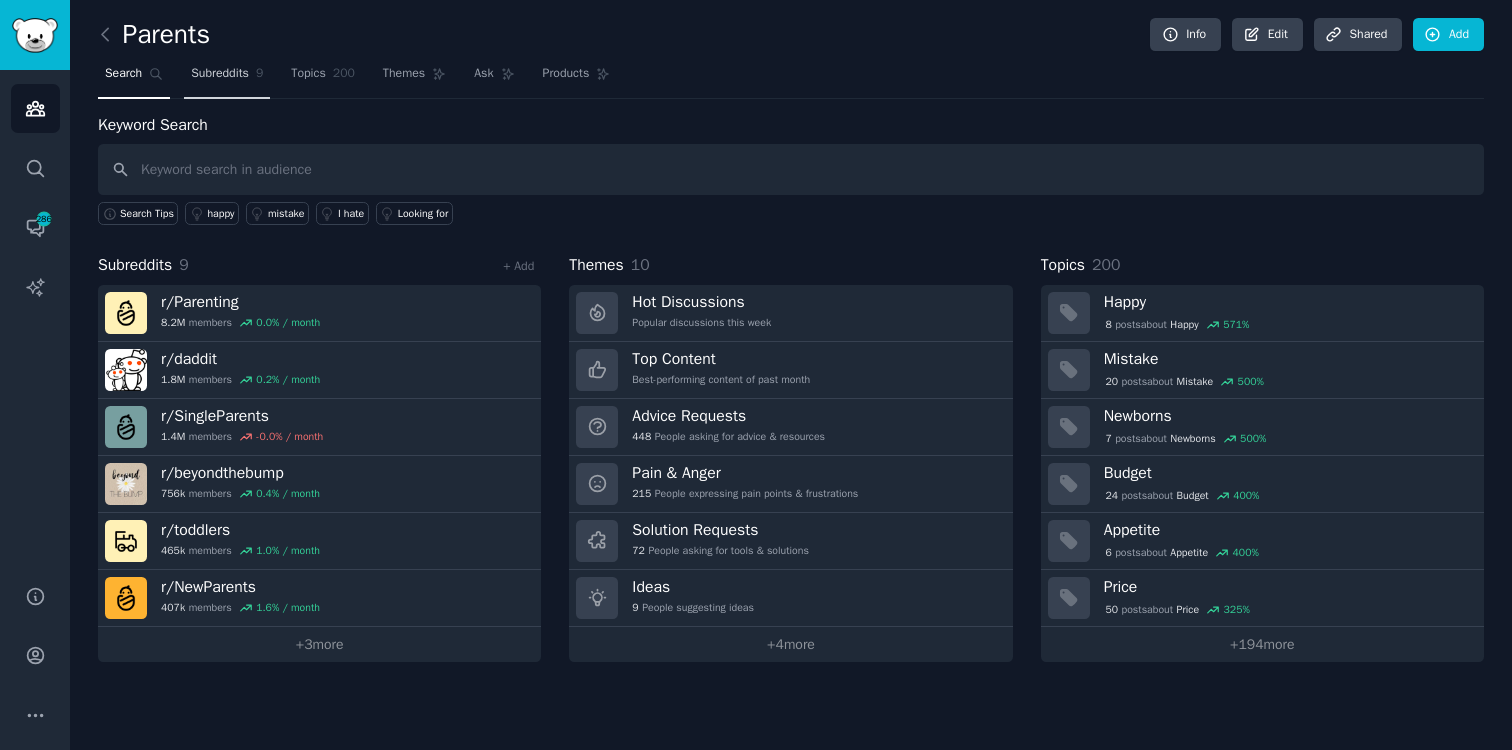 click on "Subreddits" at bounding box center [220, 74] 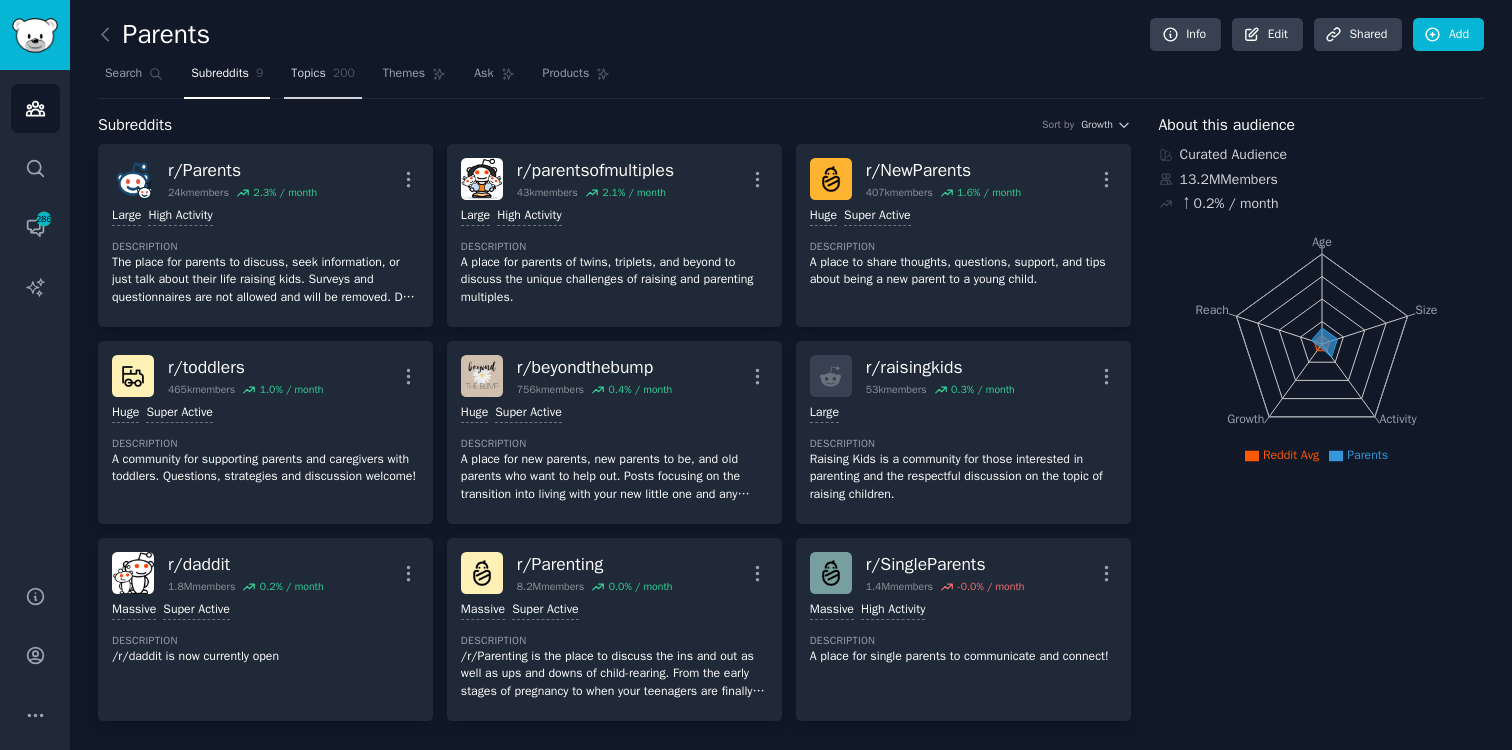 click on "Topics" at bounding box center (308, 74) 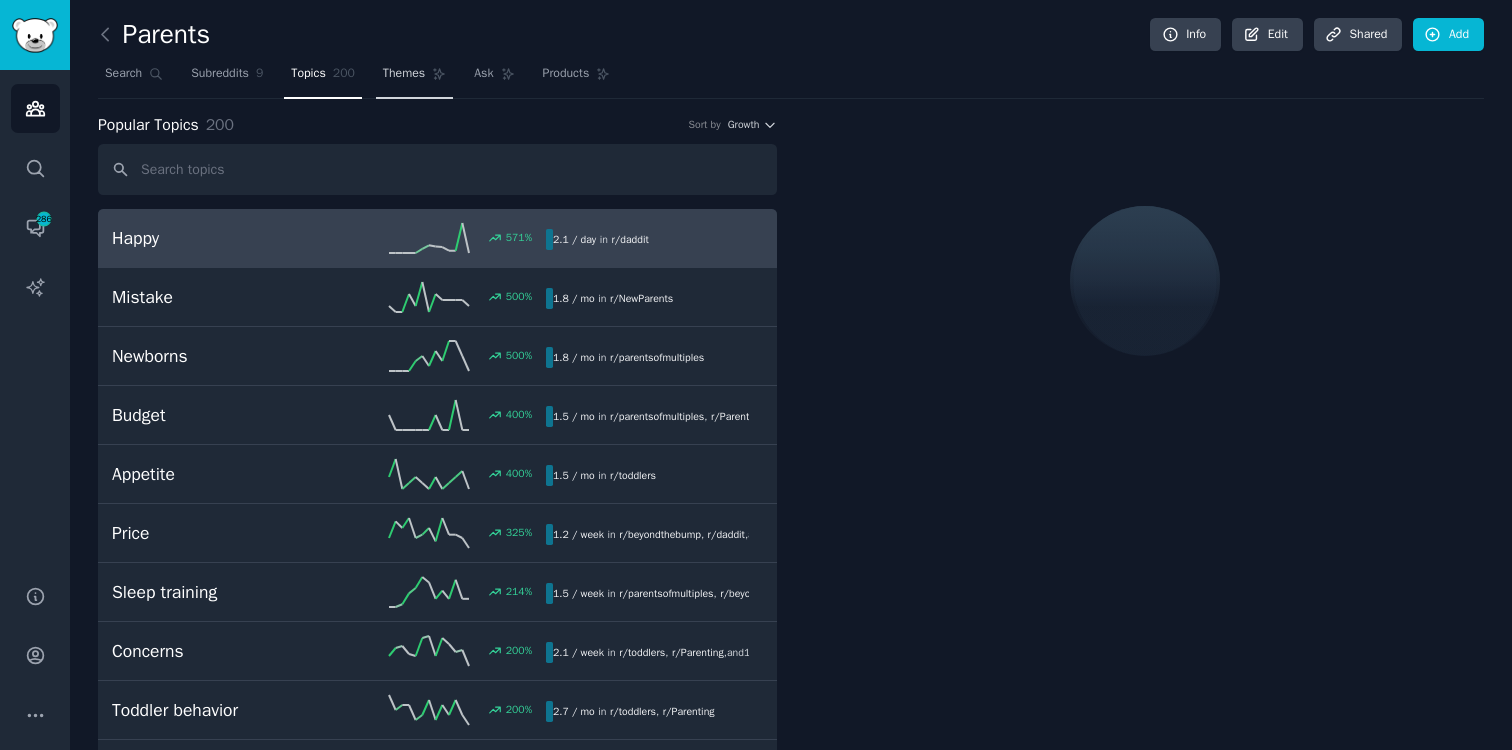 click on "Themes" at bounding box center (404, 74) 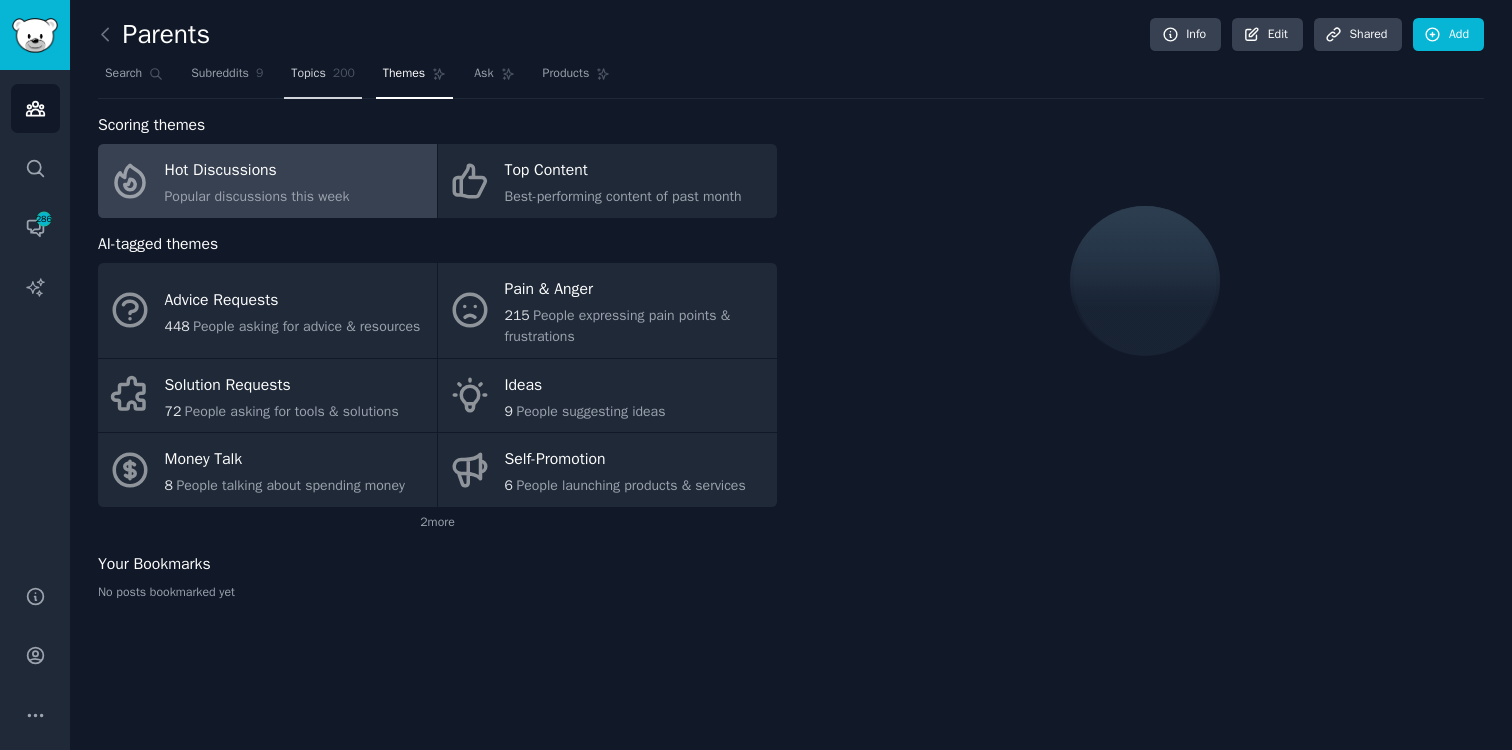 click on "Topics" at bounding box center [308, 74] 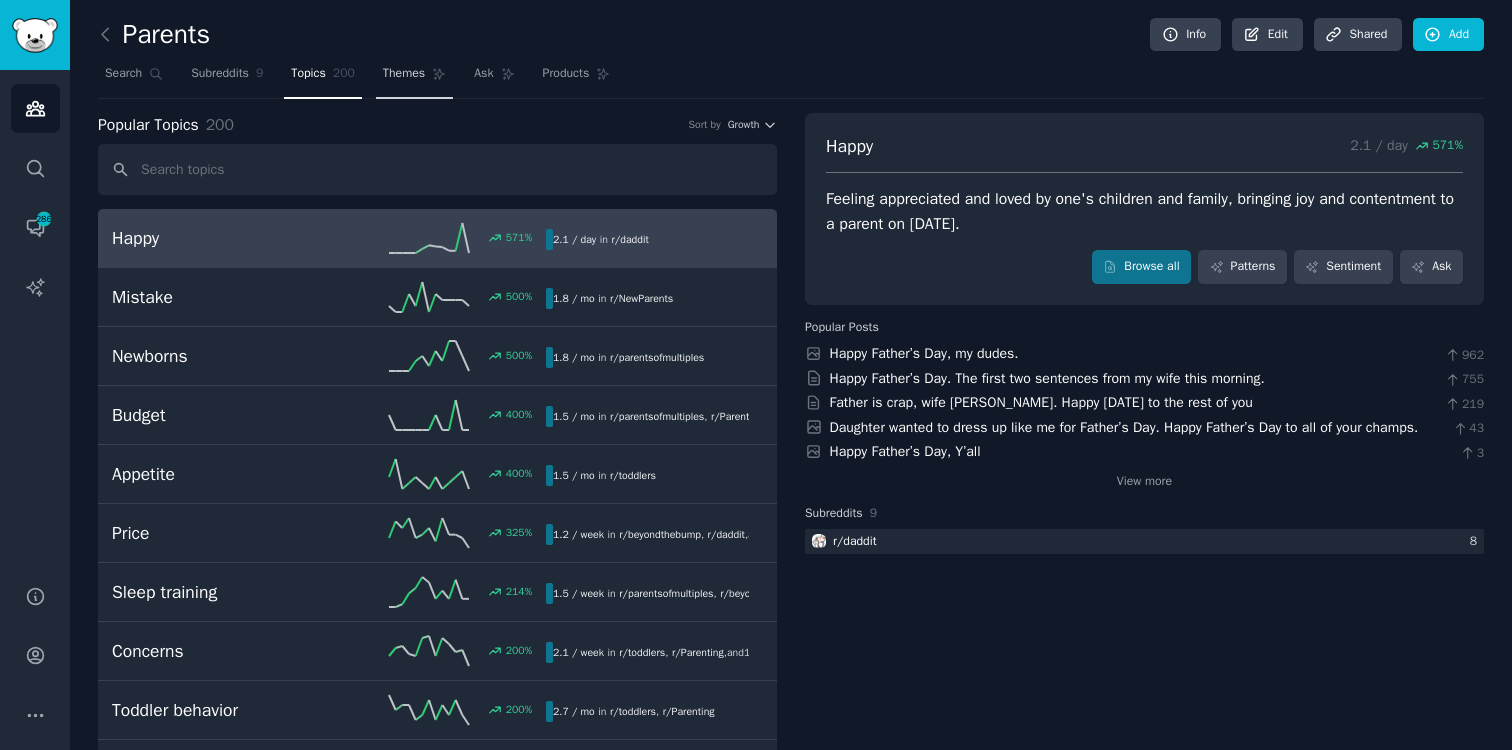 click 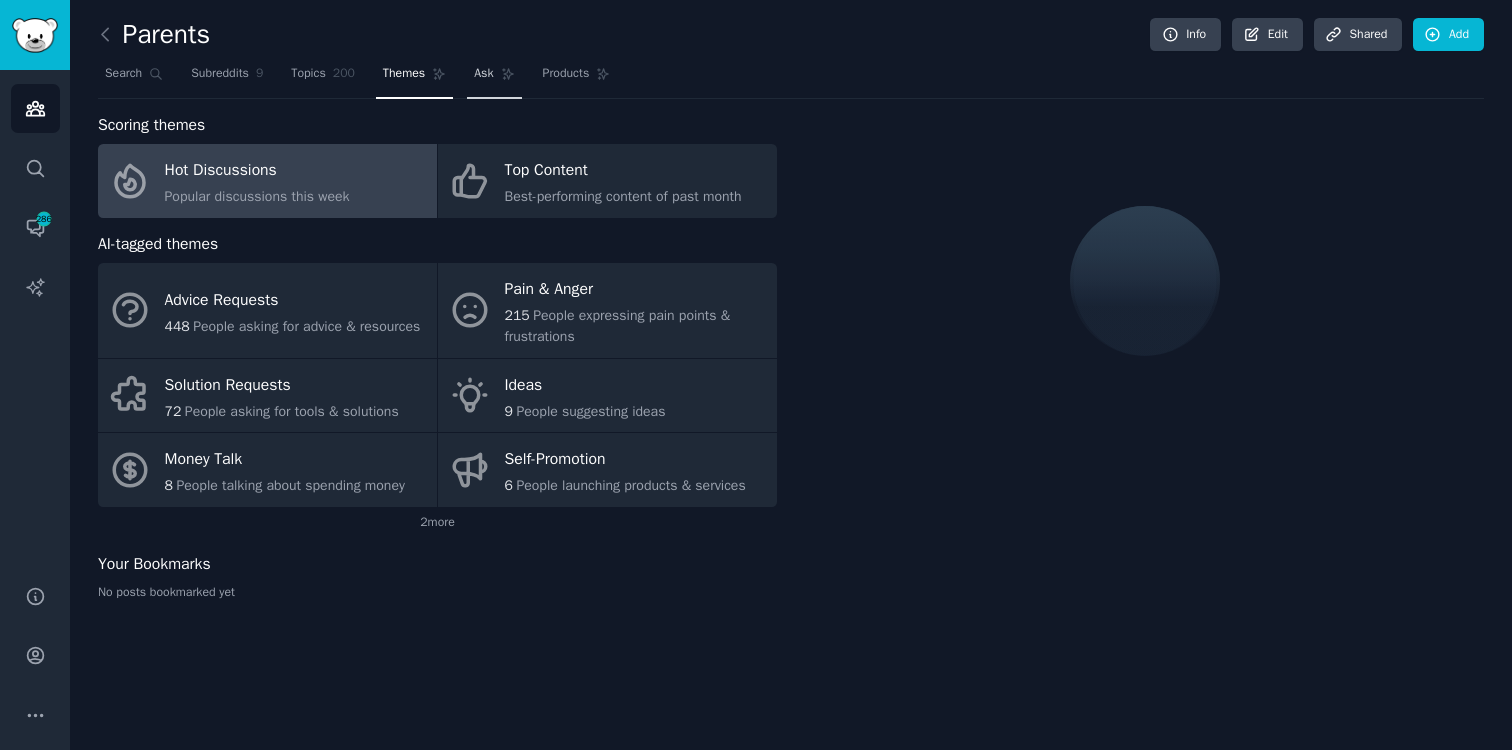 click on "Ask" at bounding box center (494, 78) 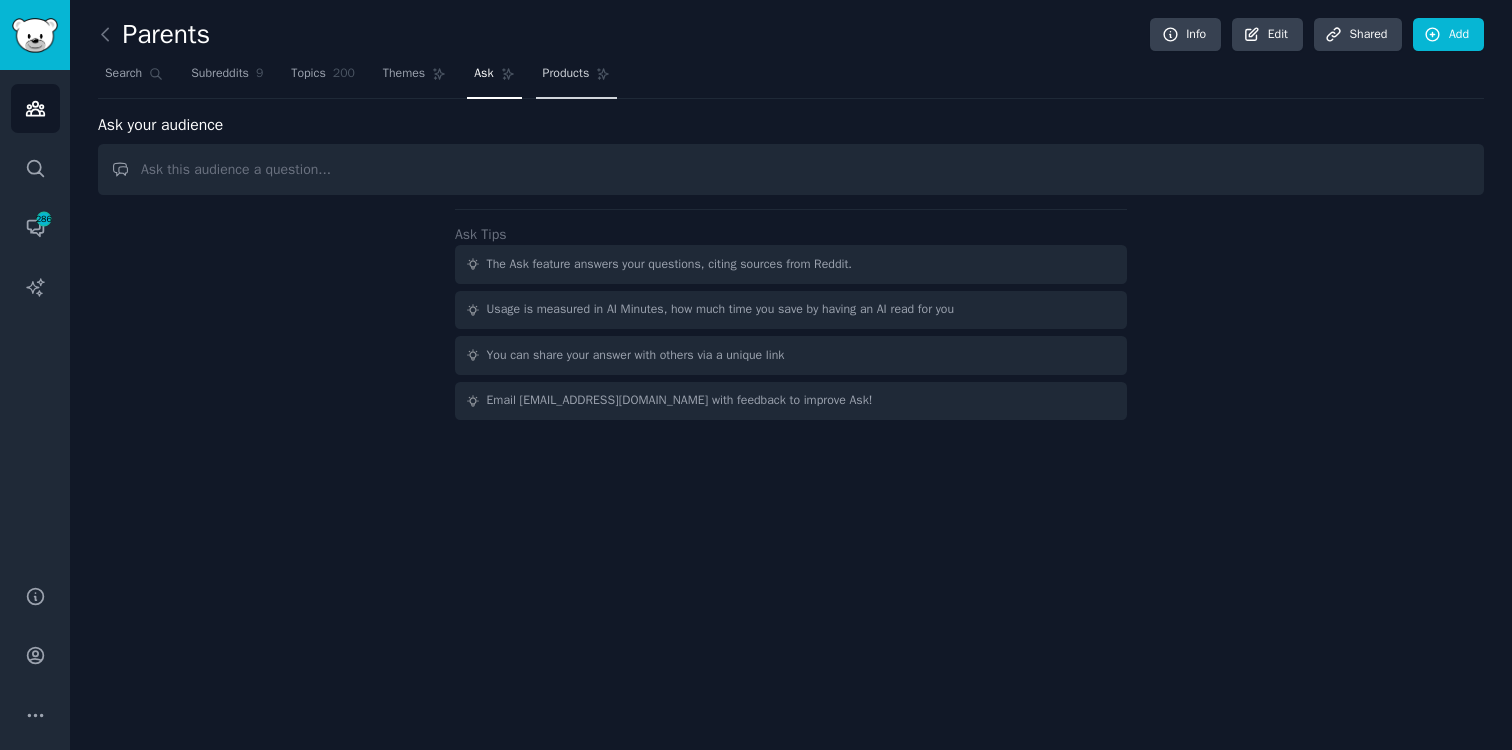 click on "Products" at bounding box center [566, 74] 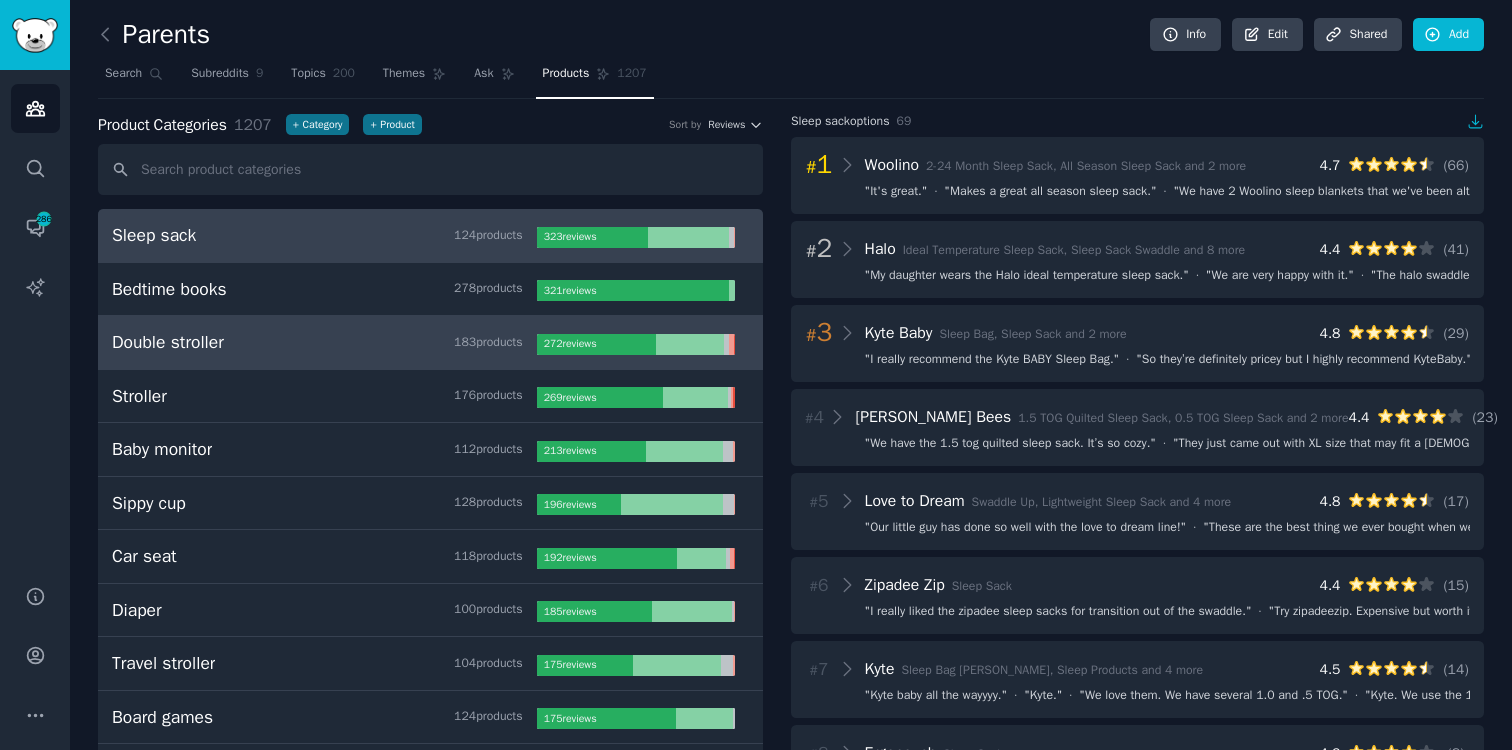 click on "Double stroller 183  product s" at bounding box center [324, 342] 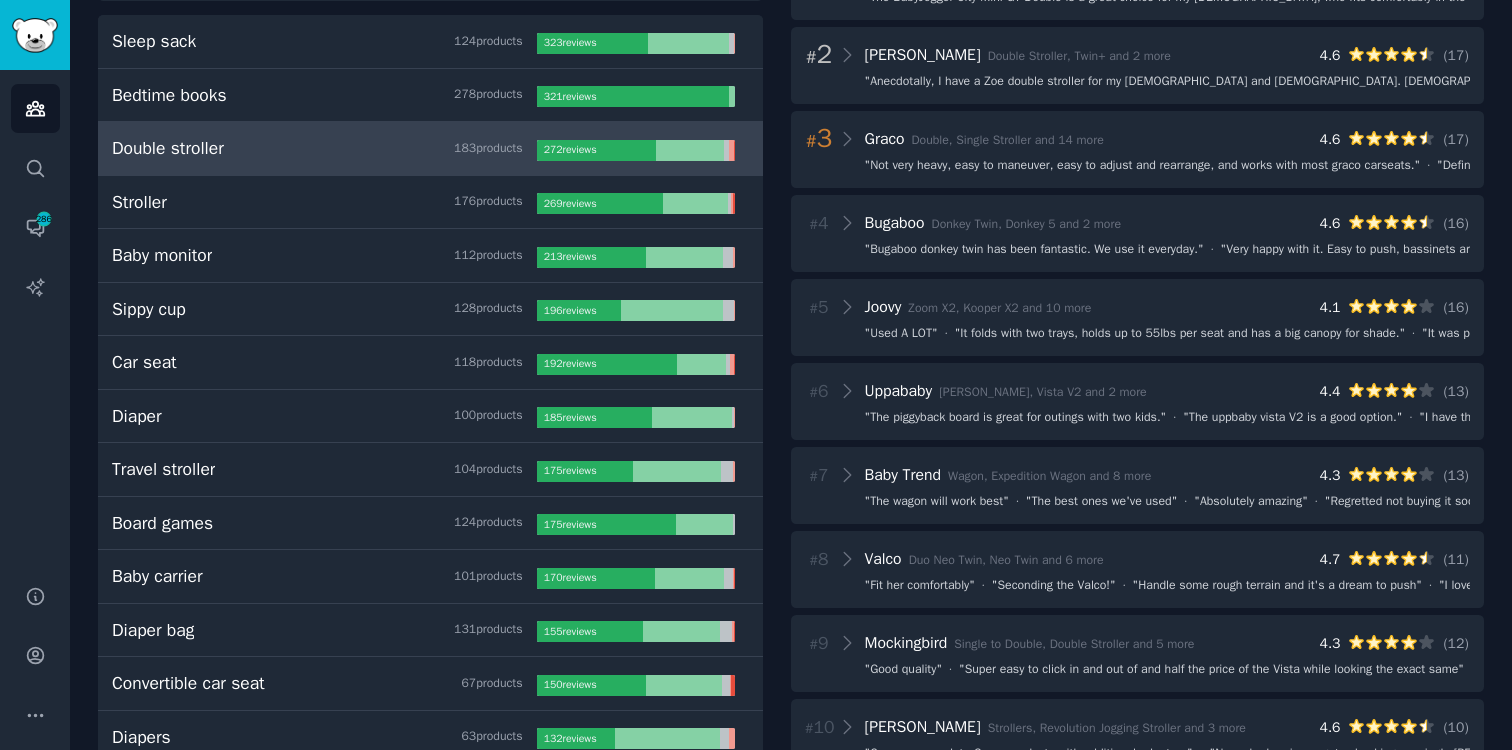 scroll, scrollTop: 0, scrollLeft: 0, axis: both 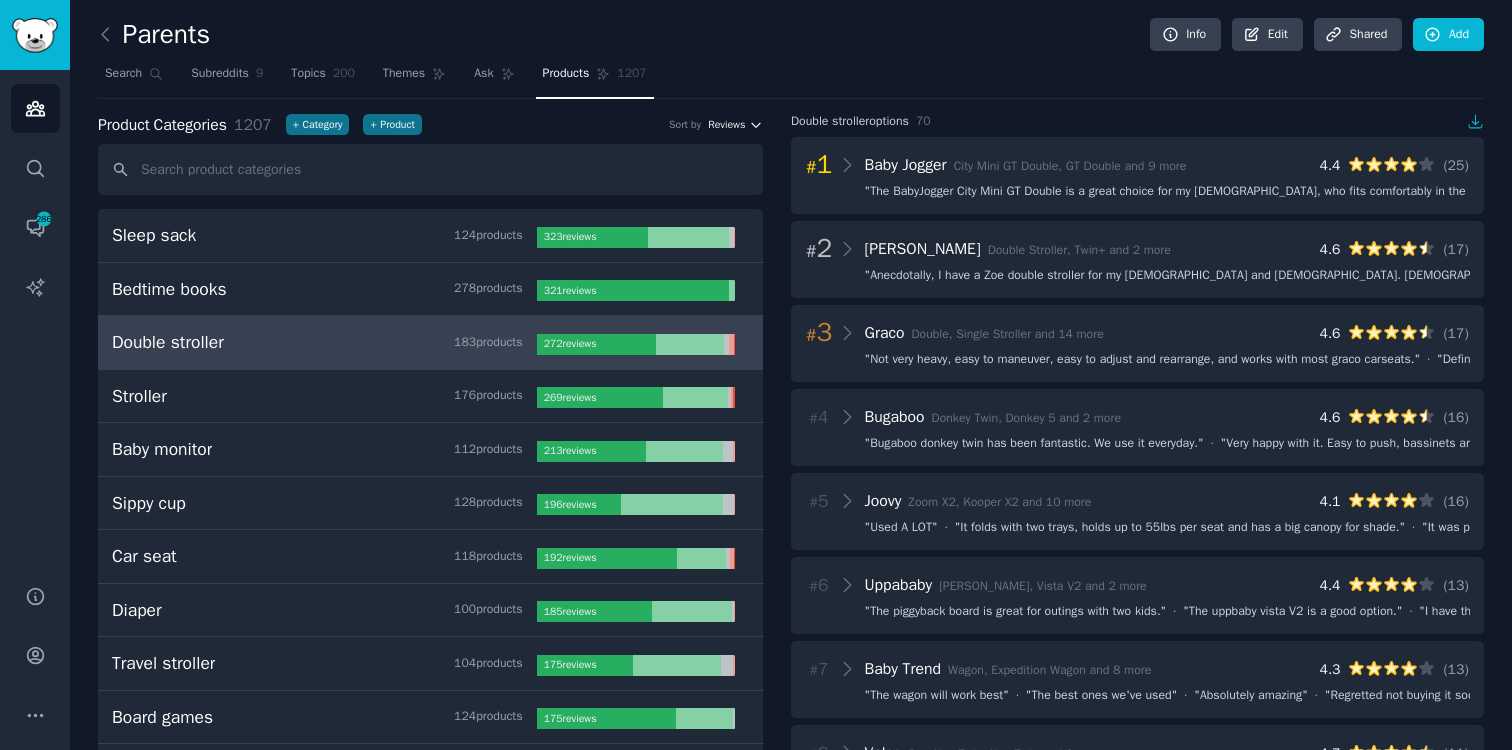 click on "Reviews" at bounding box center (726, 125) 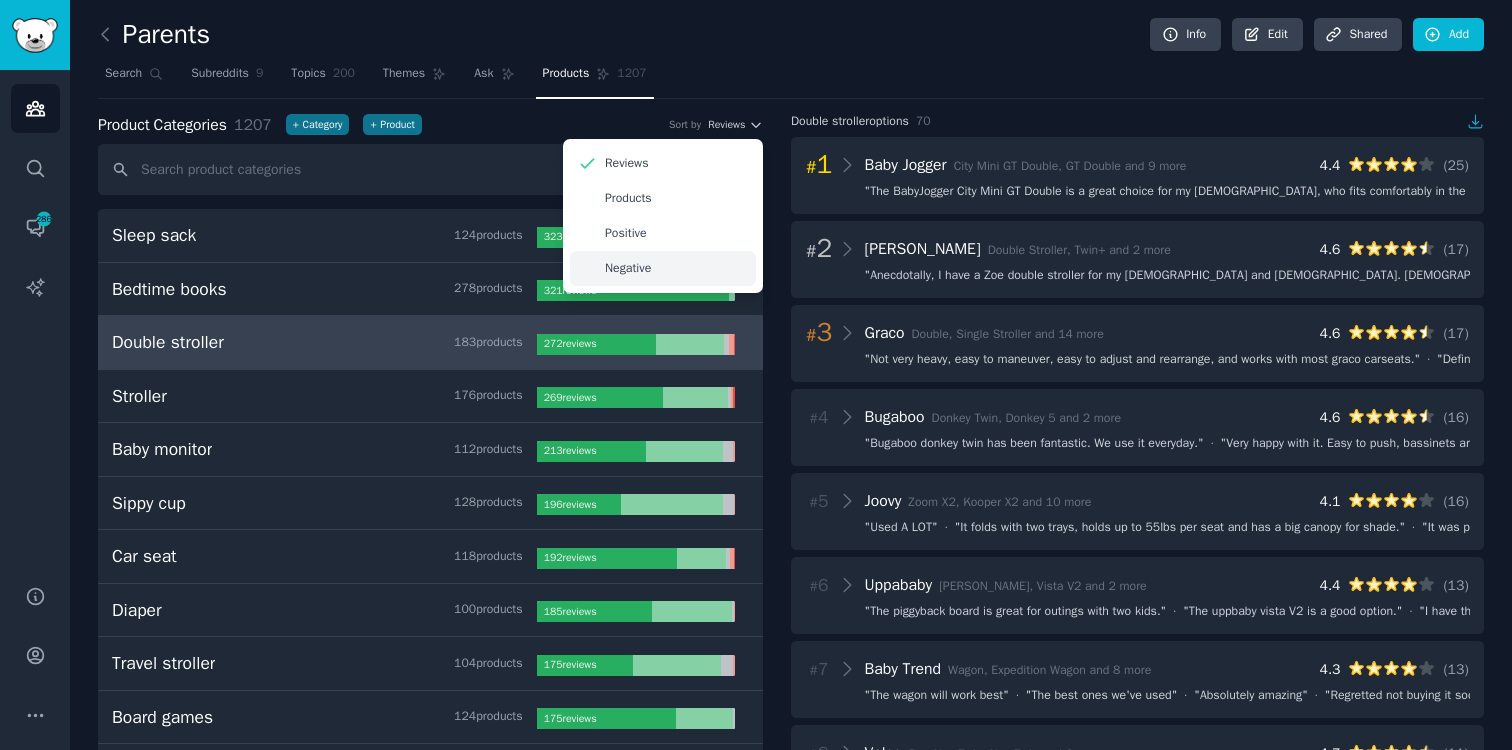 click on "Negative" at bounding box center (628, 269) 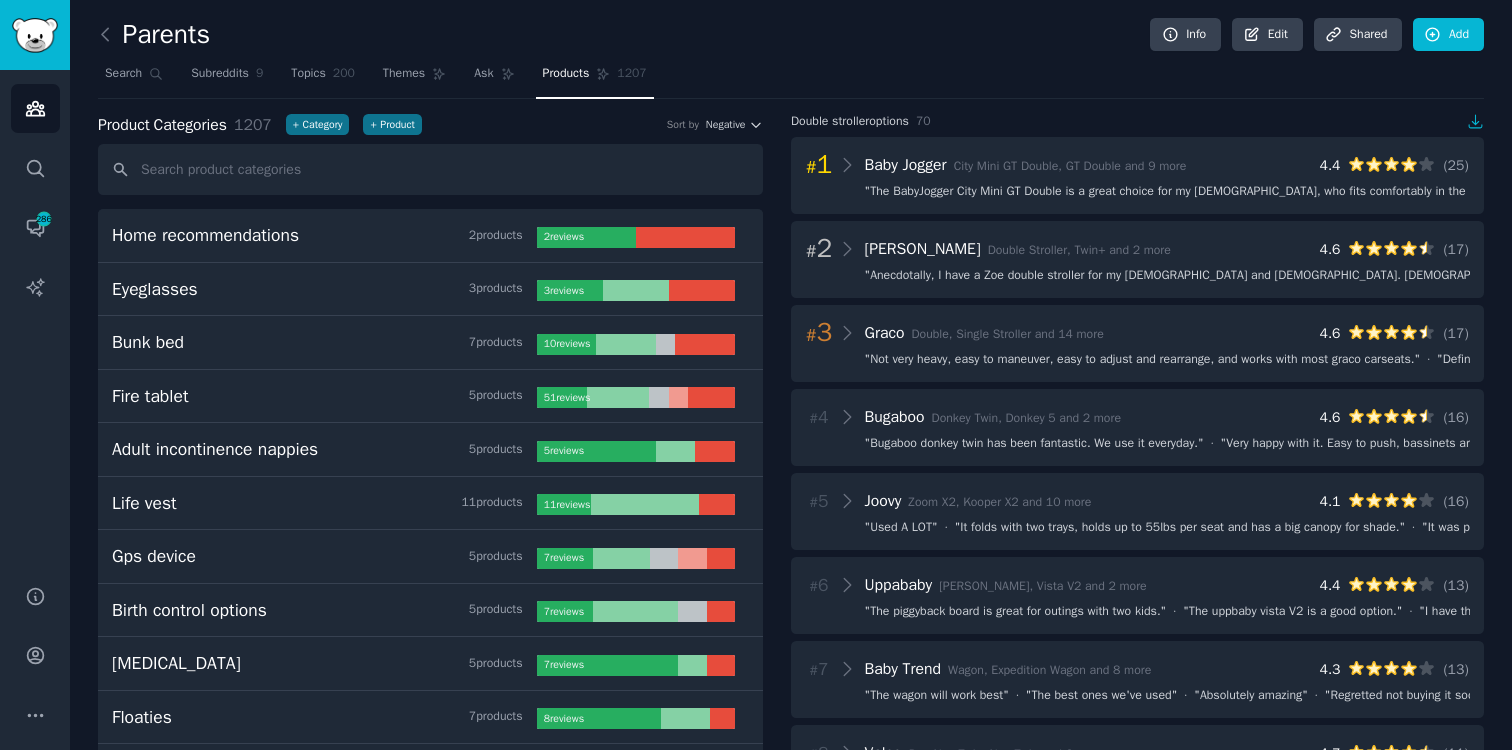 click on "Search Subreddits 9 Topics 200 Themes Ask Products 1207" at bounding box center [791, 78] 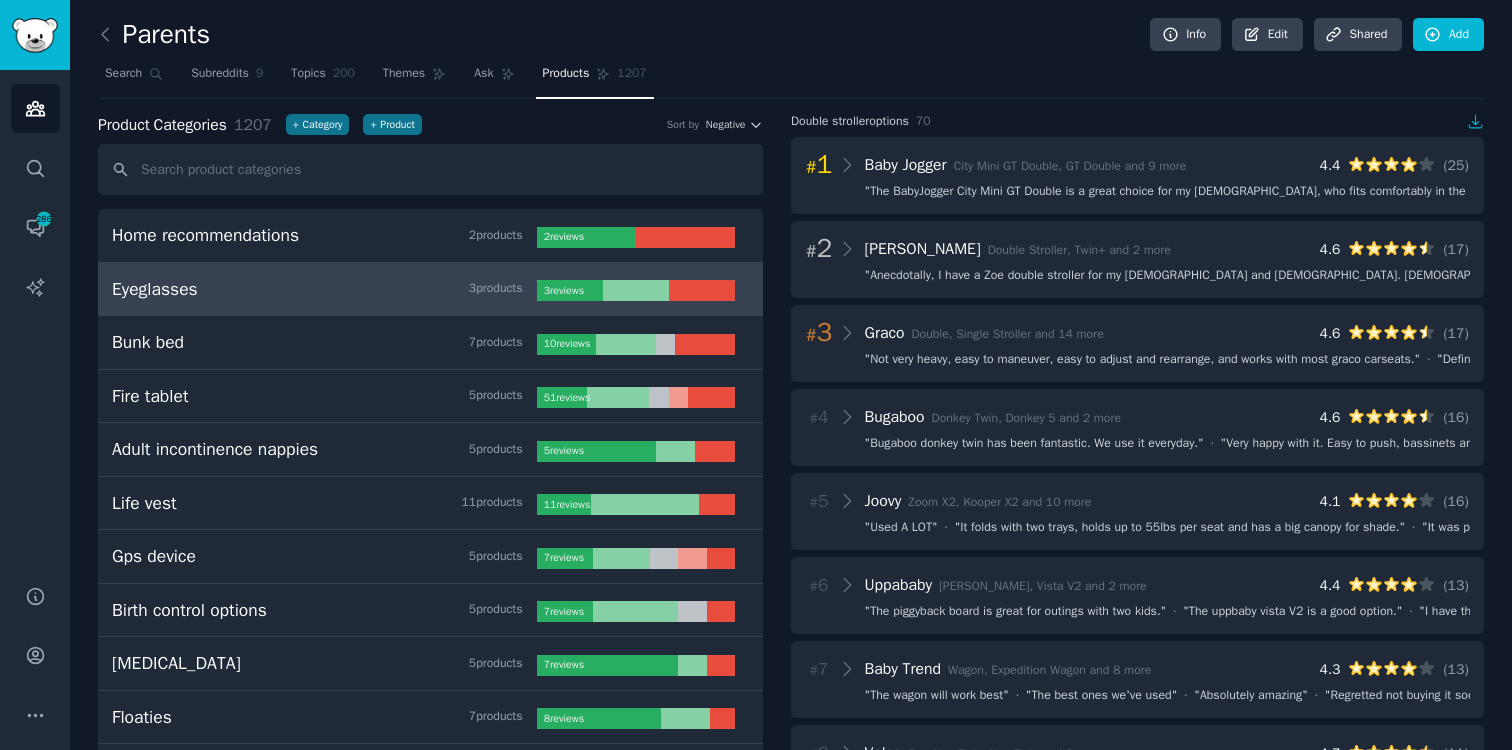 click on "Eyeglasses 3  product s" at bounding box center (324, 289) 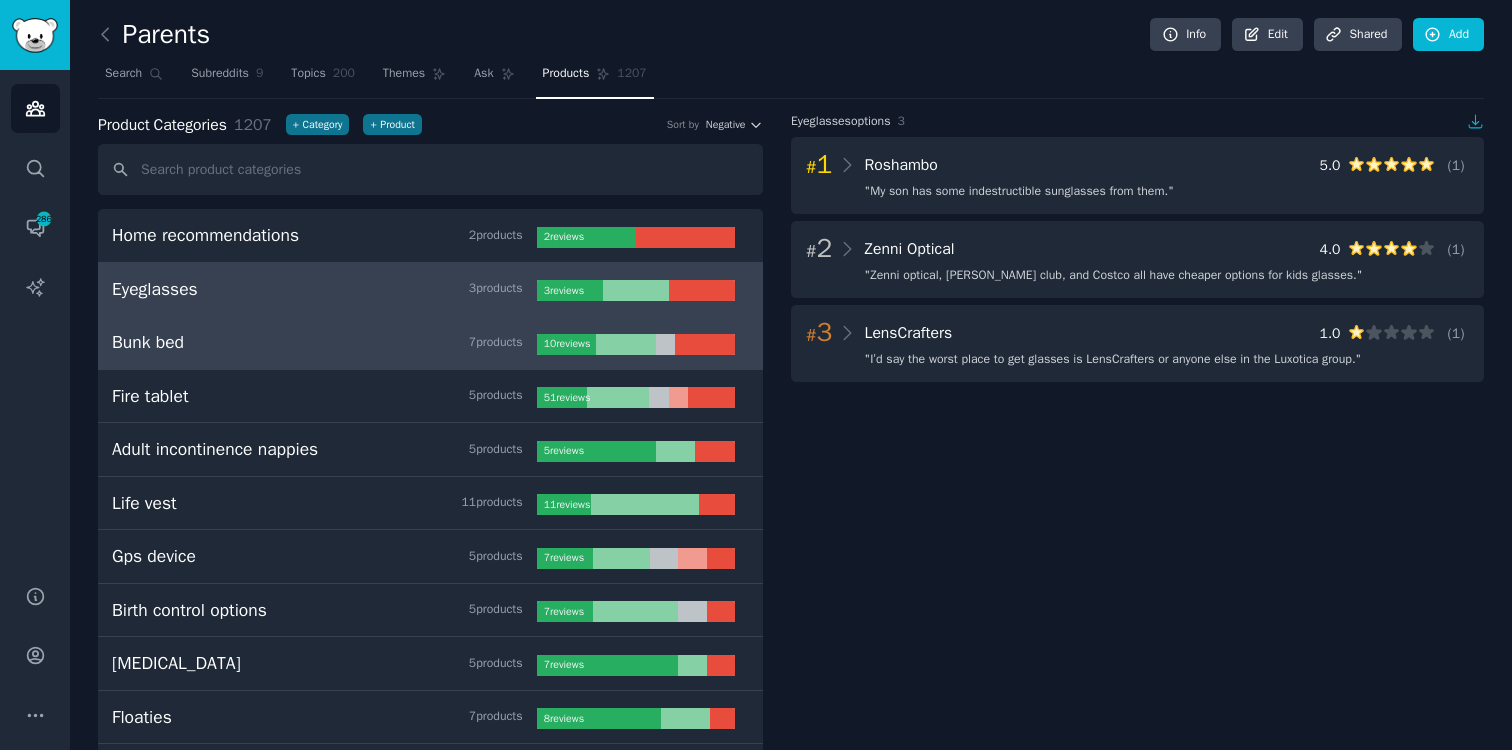 click on "Bunk bed 7  product s" at bounding box center (324, 342) 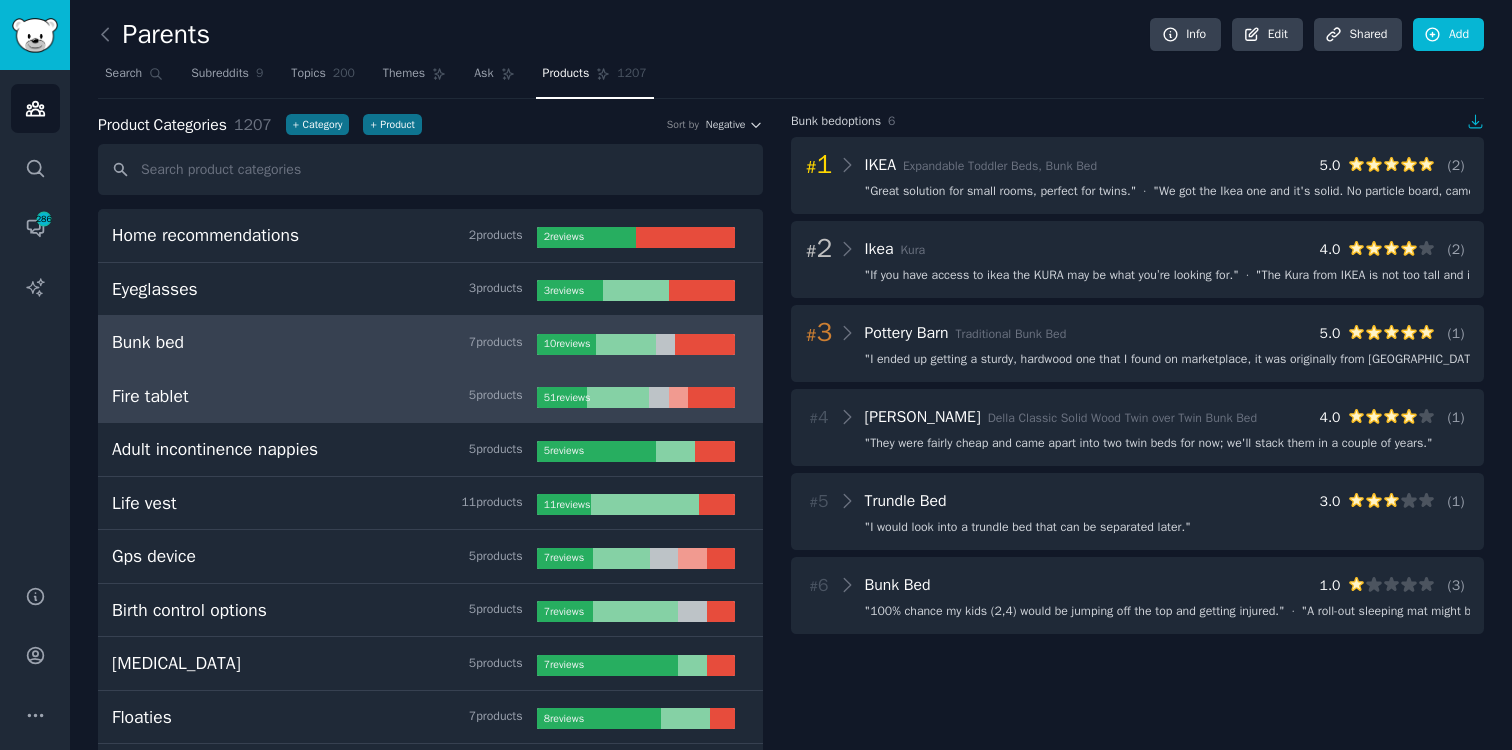 click on "Fire tablet 5  product s" at bounding box center [324, 396] 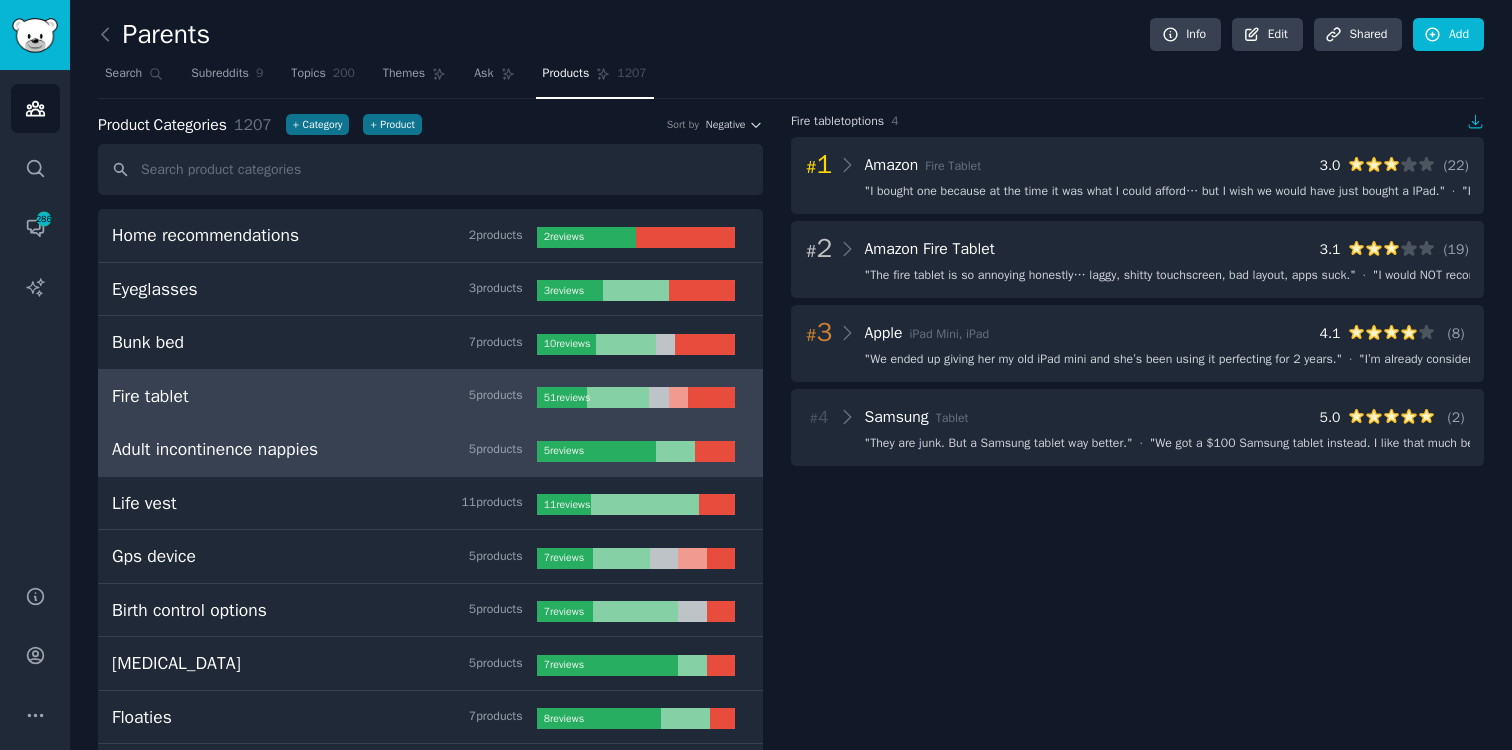 click on "Adult incontinence nappies" at bounding box center (215, 449) 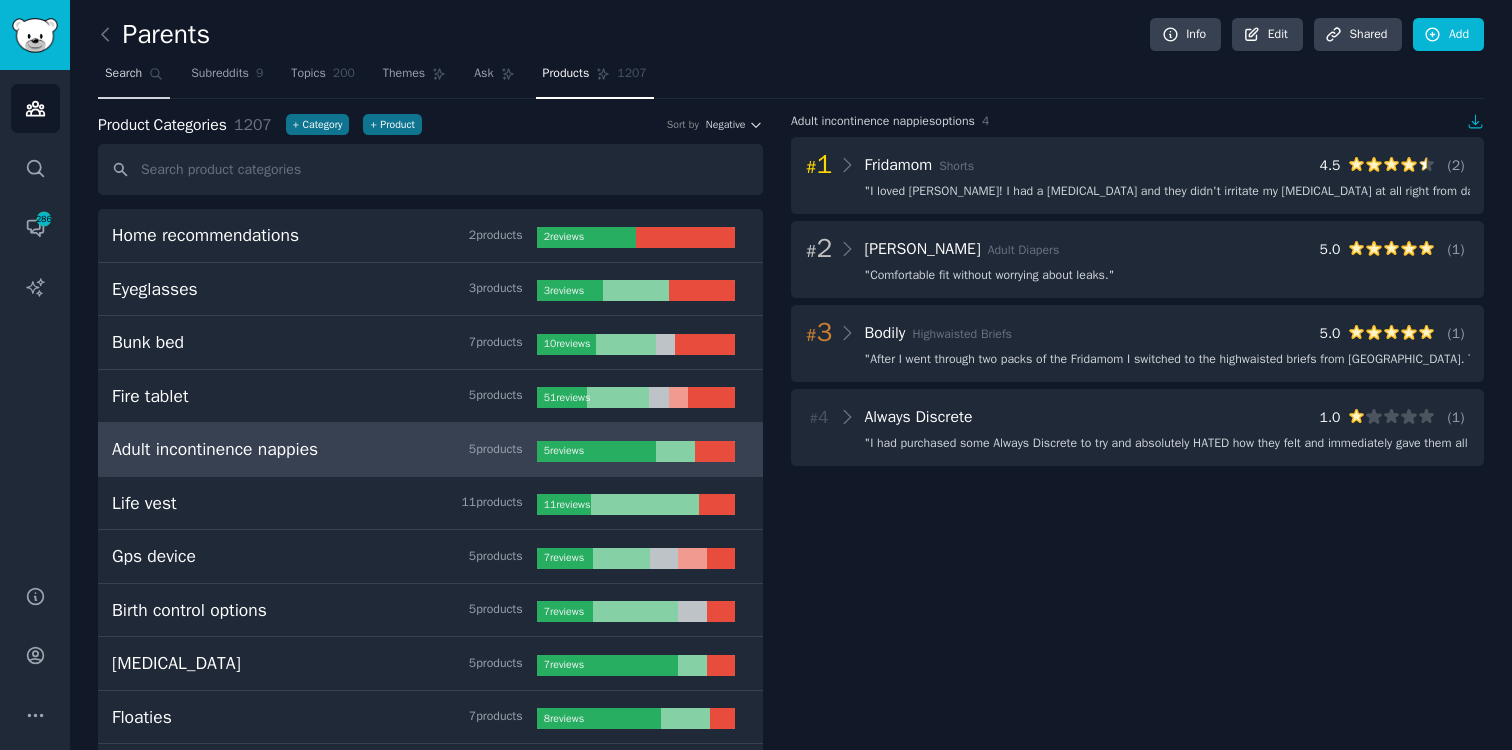 click on "Search" at bounding box center [123, 74] 